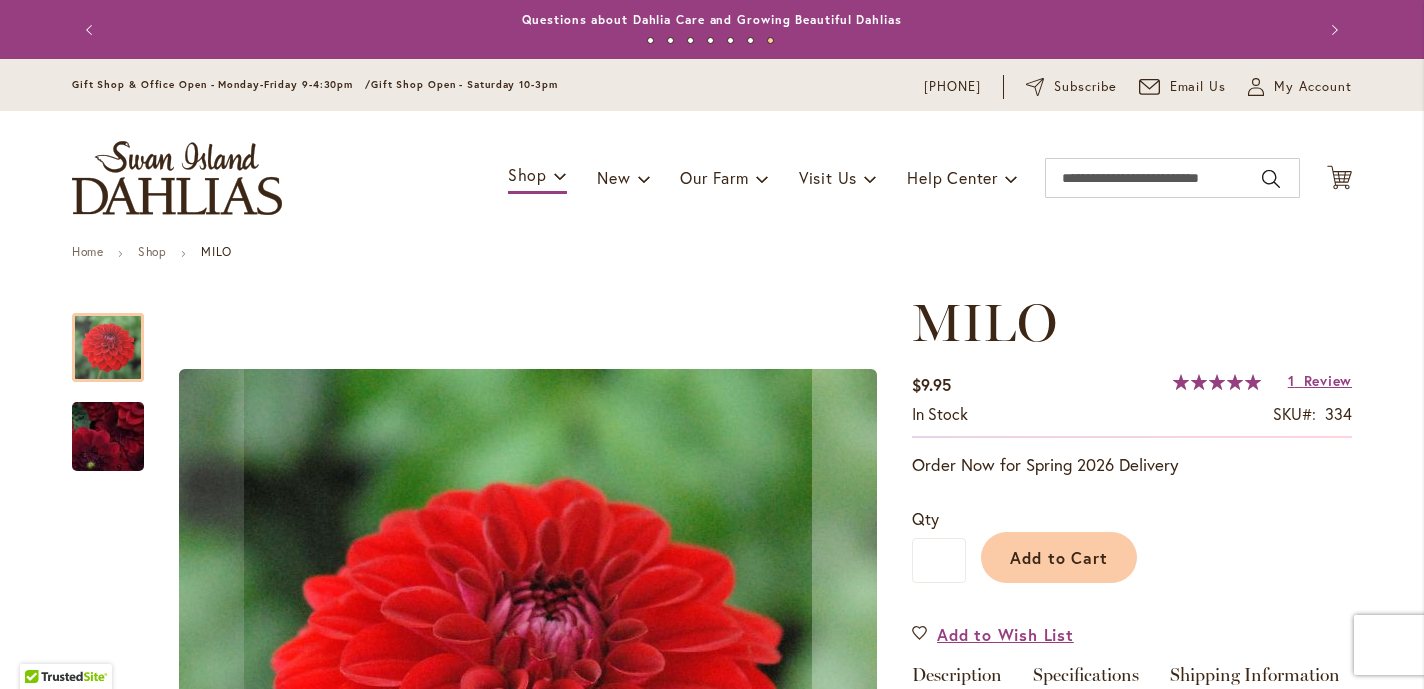scroll, scrollTop: 0, scrollLeft: 0, axis: both 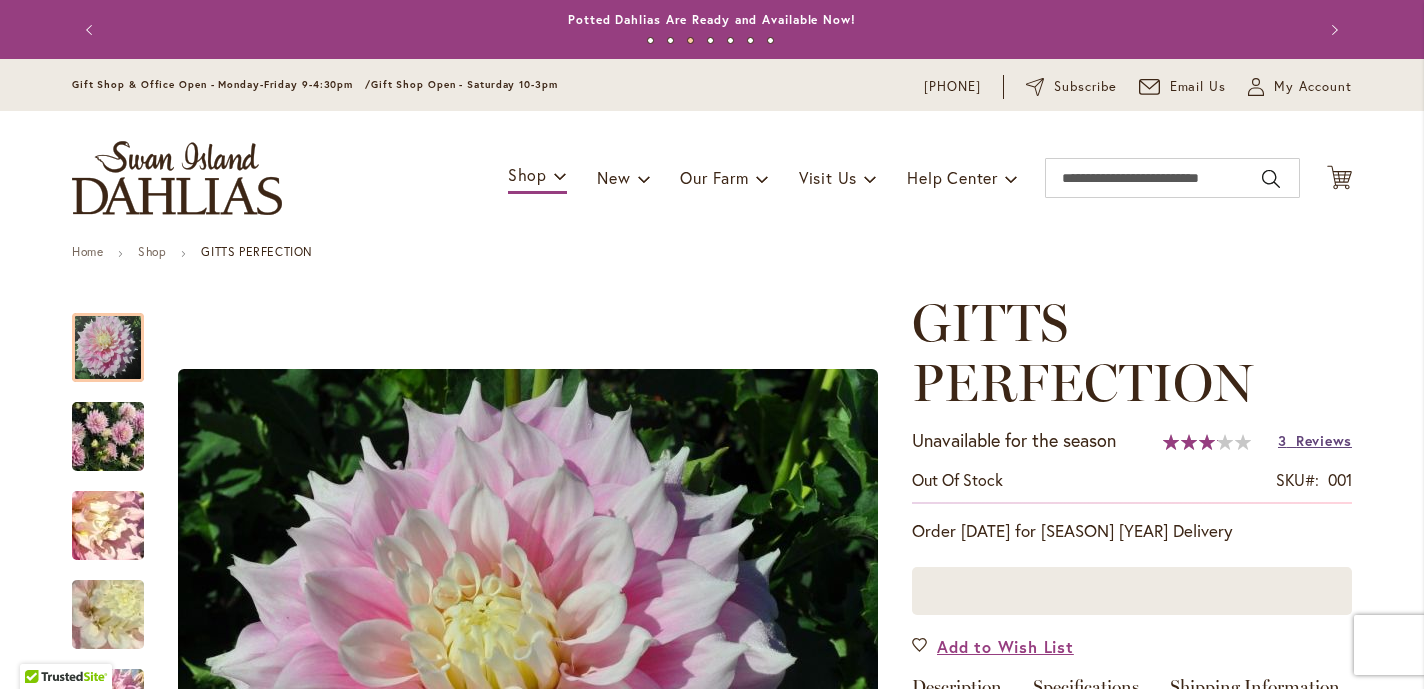 type on "**********" 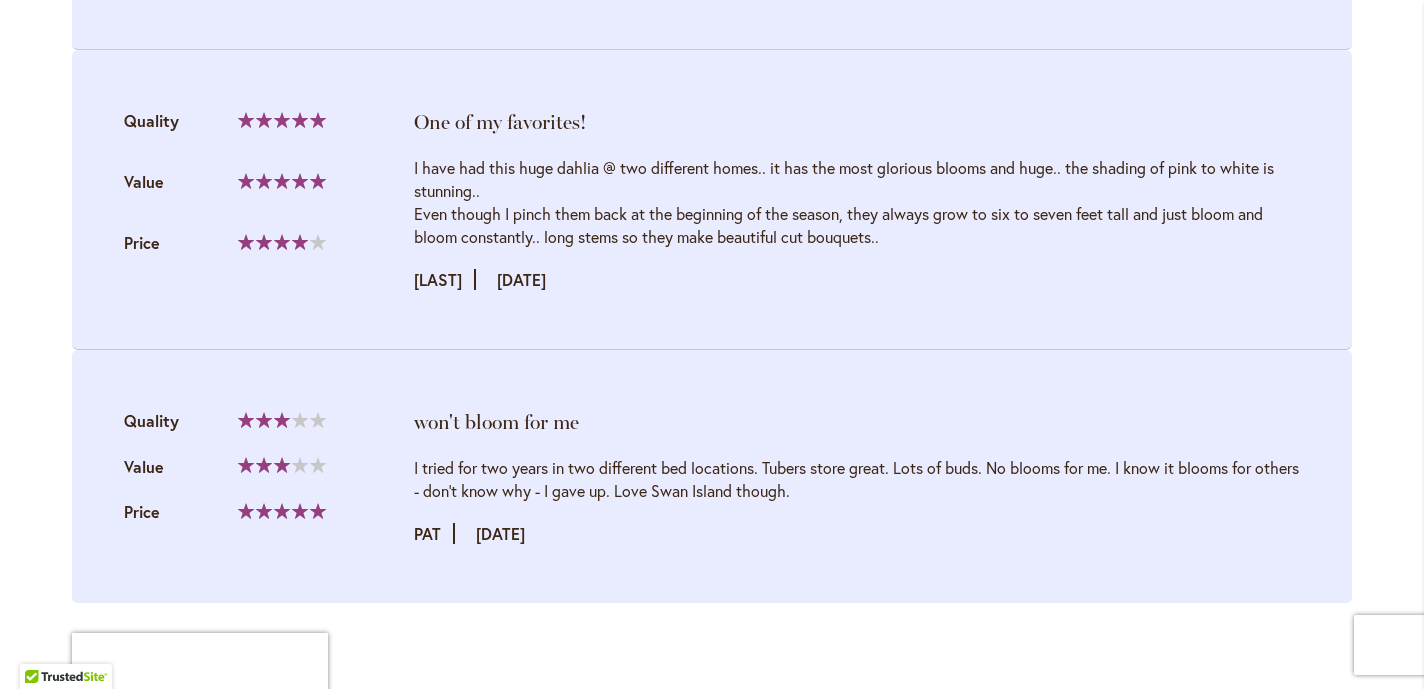 scroll, scrollTop: 2345, scrollLeft: 0, axis: vertical 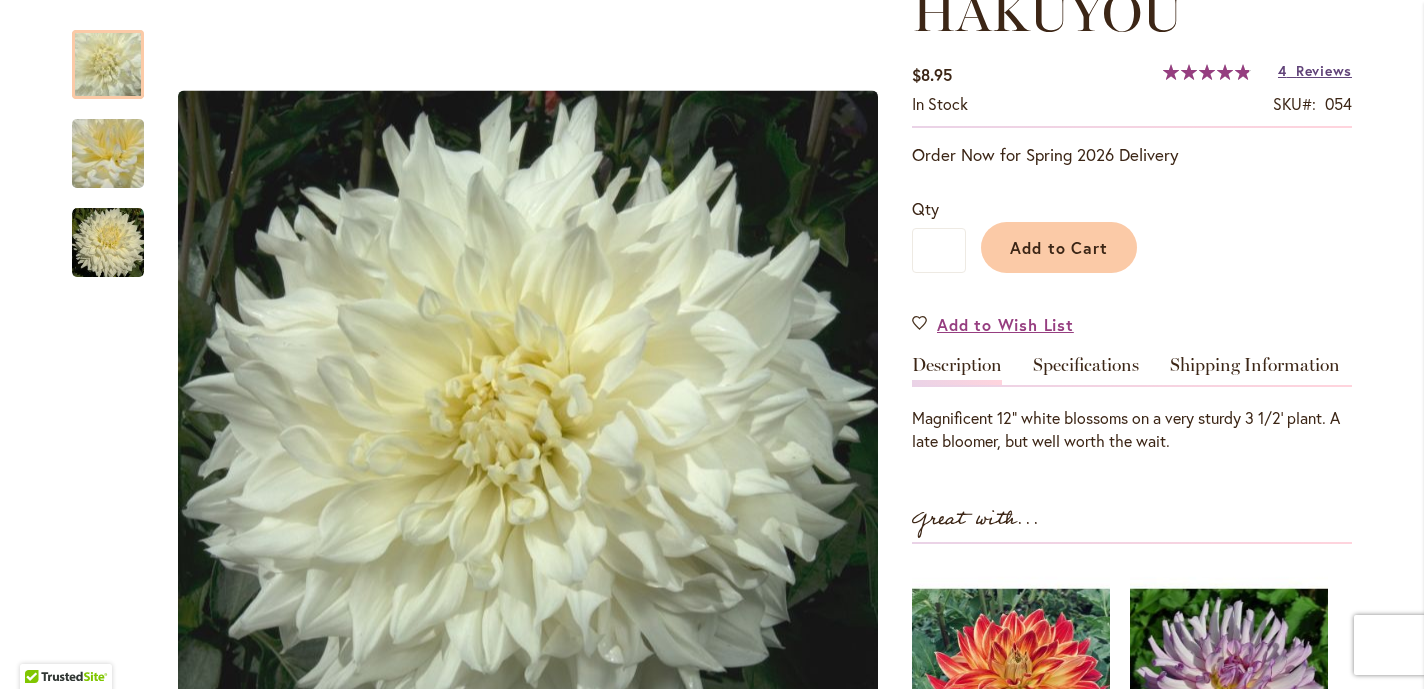 type on "**********" 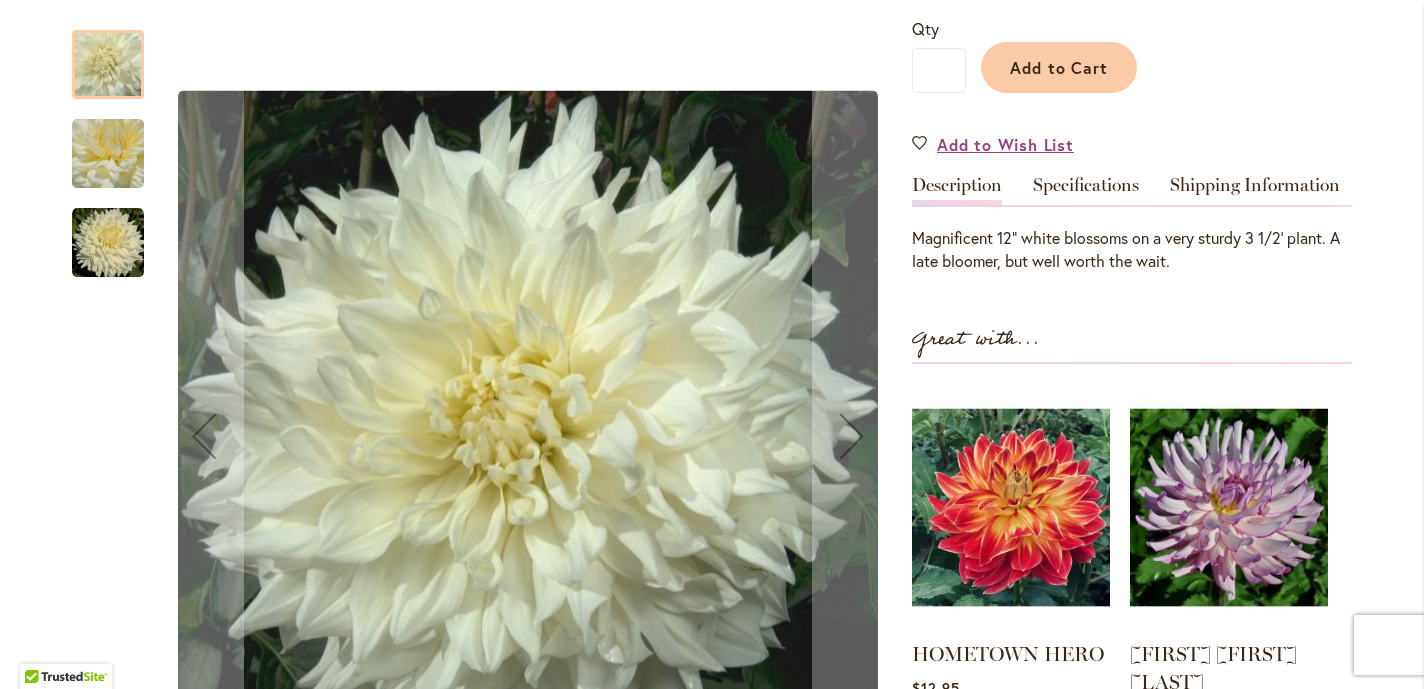 scroll, scrollTop: 216, scrollLeft: 0, axis: vertical 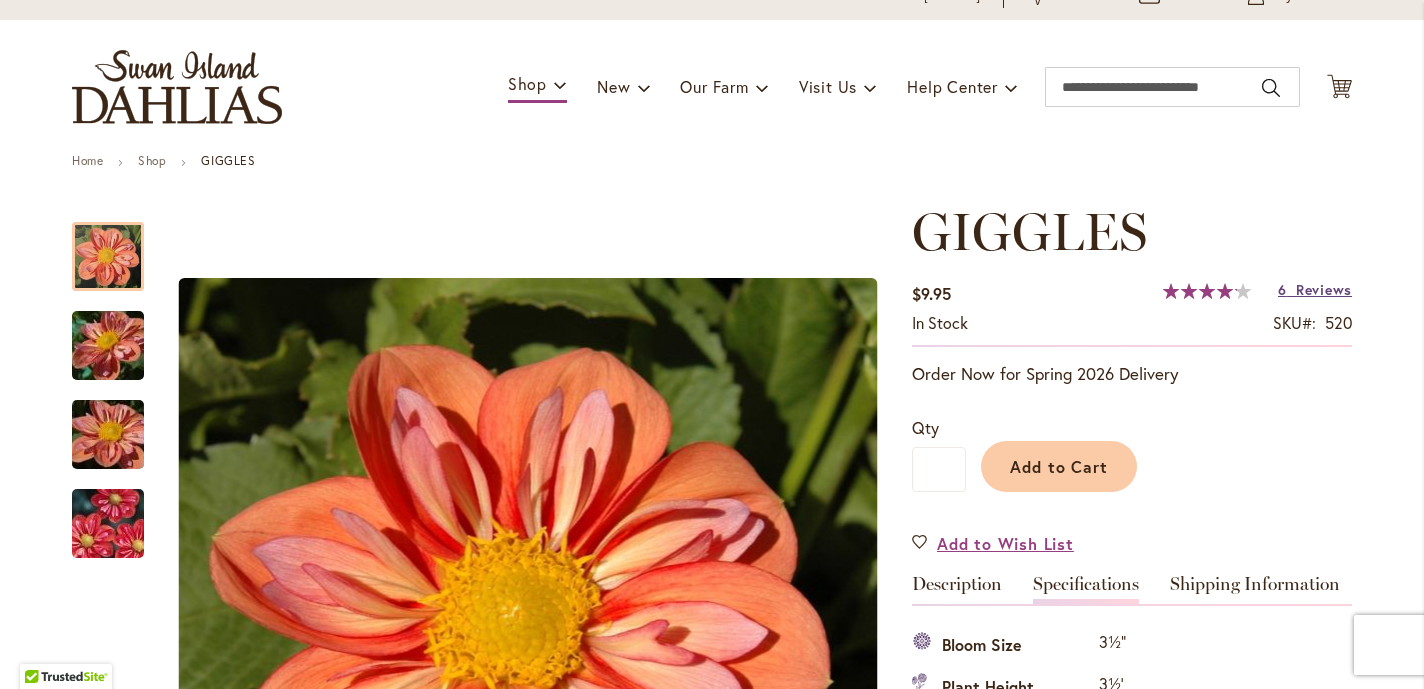 click on "Reviews" at bounding box center (1324, 289) 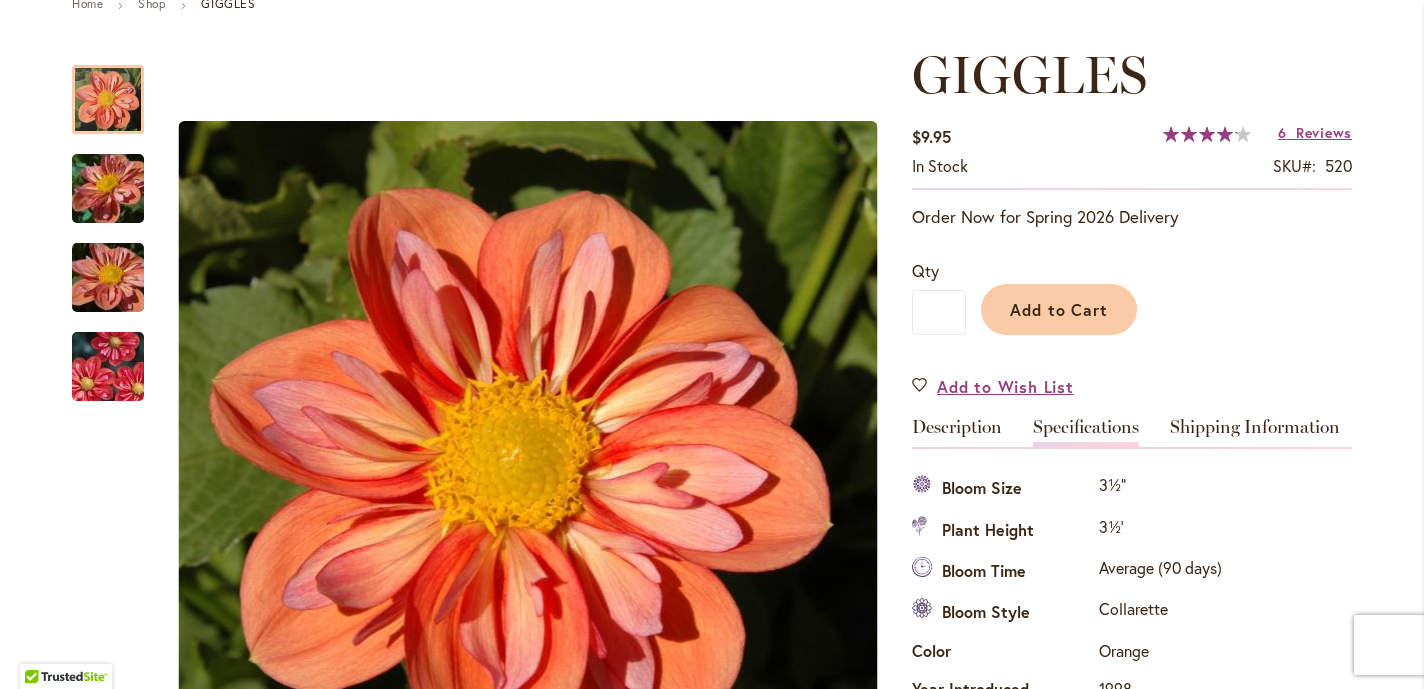 scroll, scrollTop: 371, scrollLeft: 0, axis: vertical 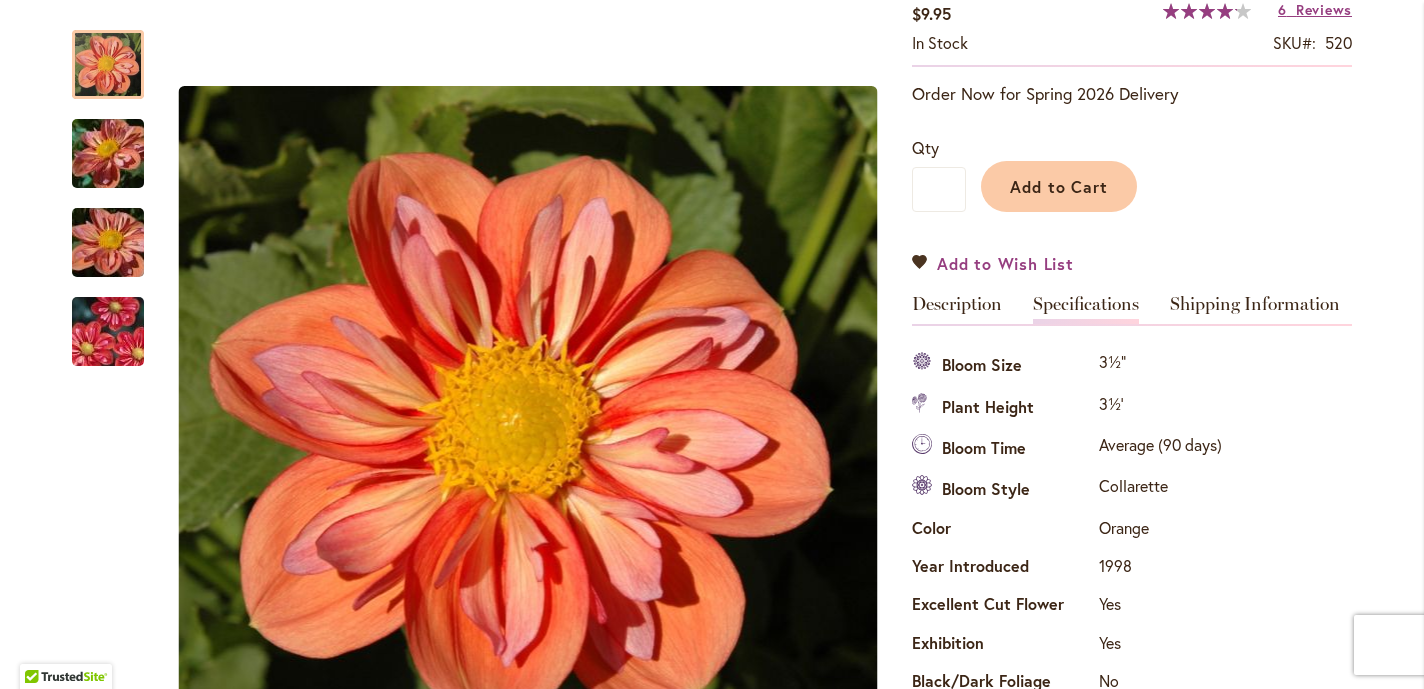 click on "Add to Wish List" at bounding box center (993, 263) 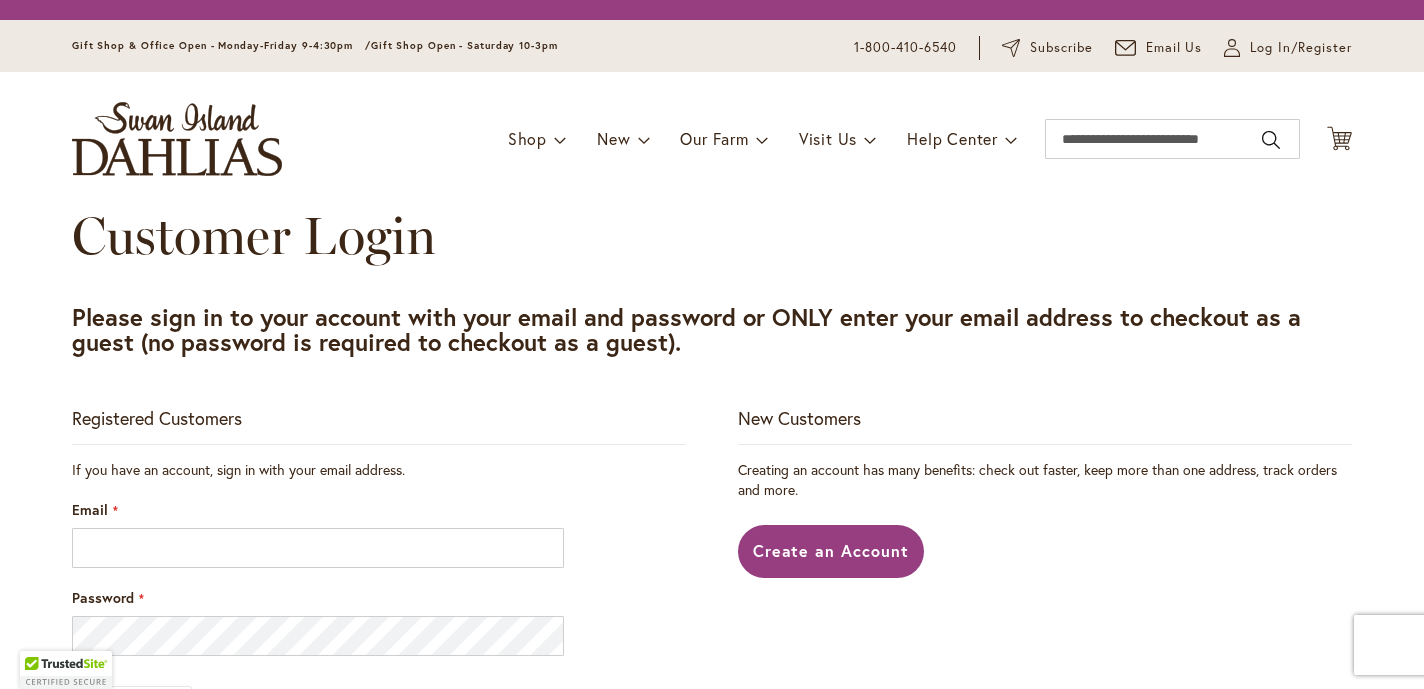 scroll, scrollTop: 0, scrollLeft: 0, axis: both 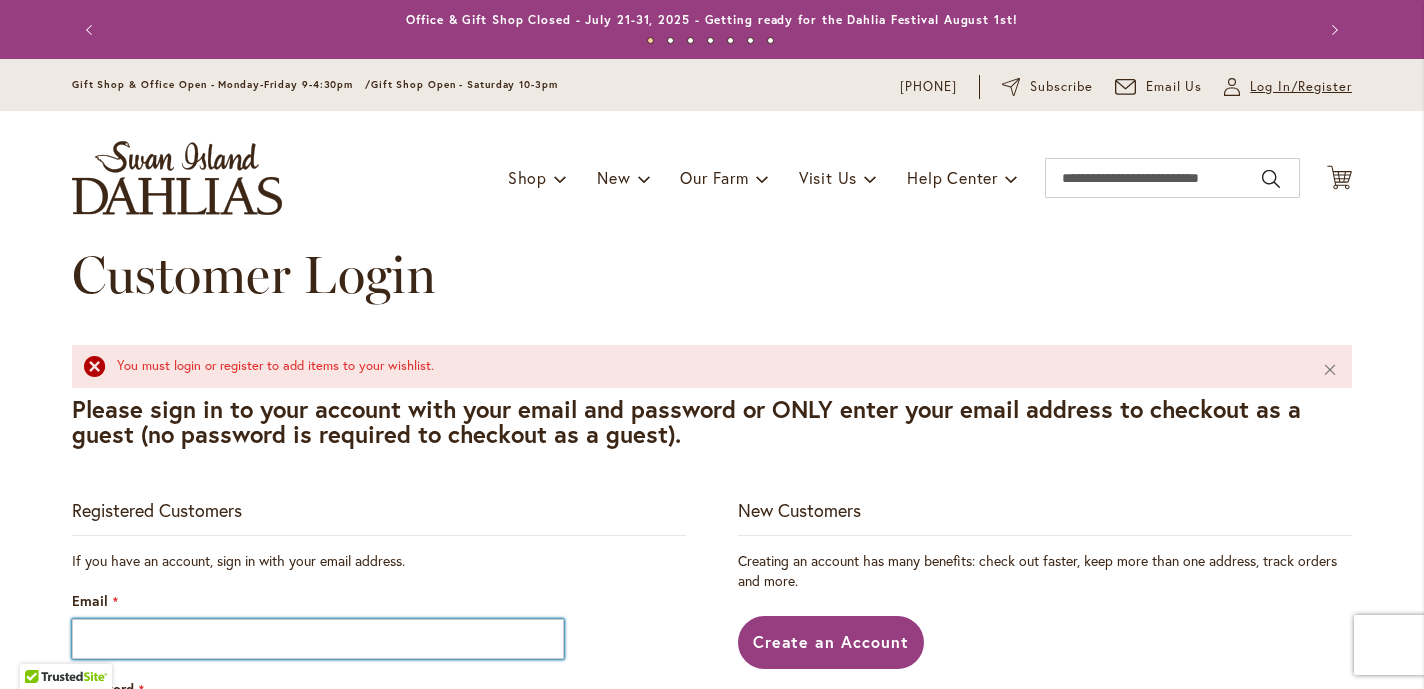 type on "**********" 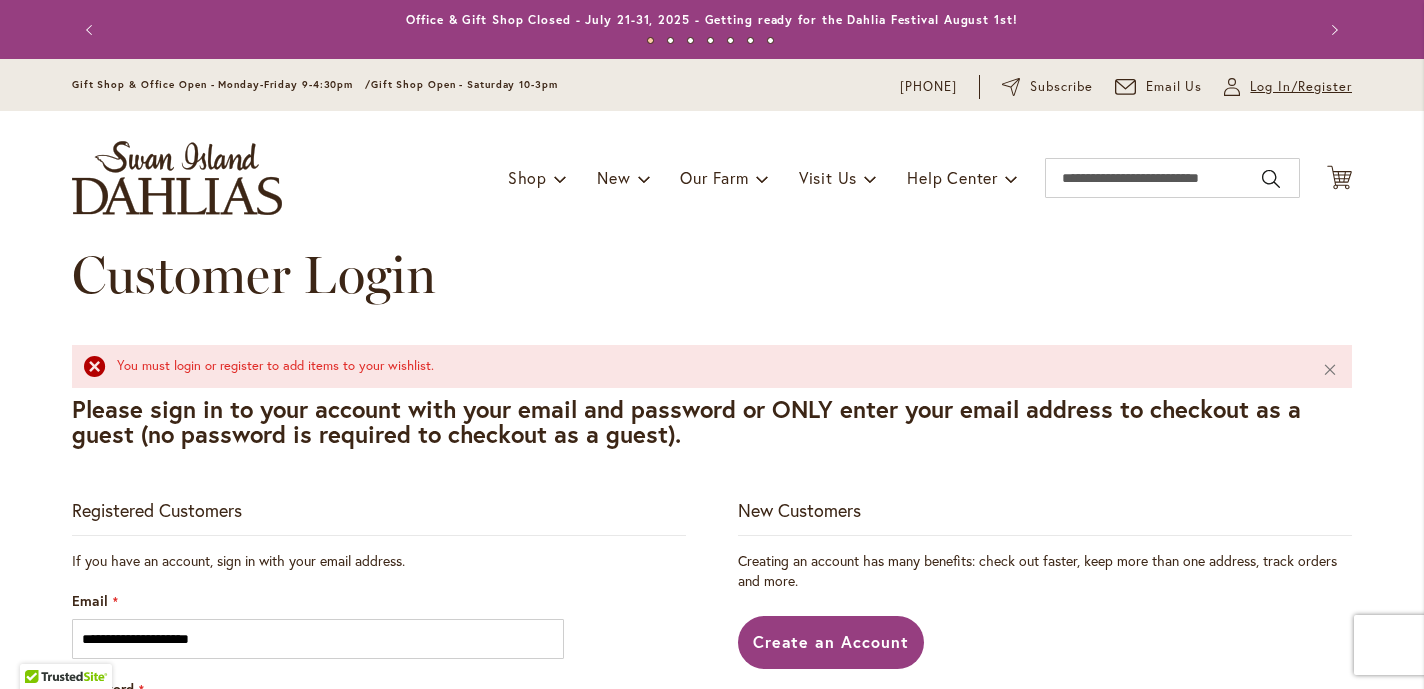 type on "**********" 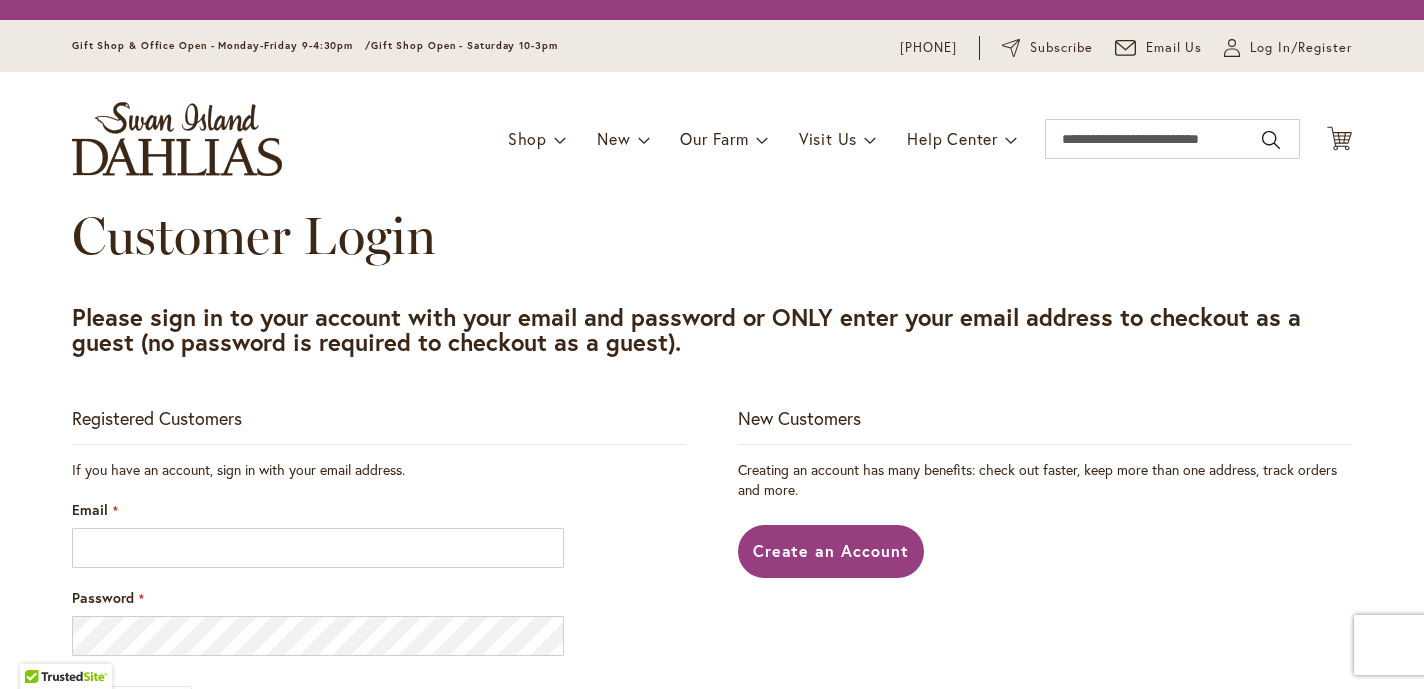 scroll, scrollTop: 0, scrollLeft: 0, axis: both 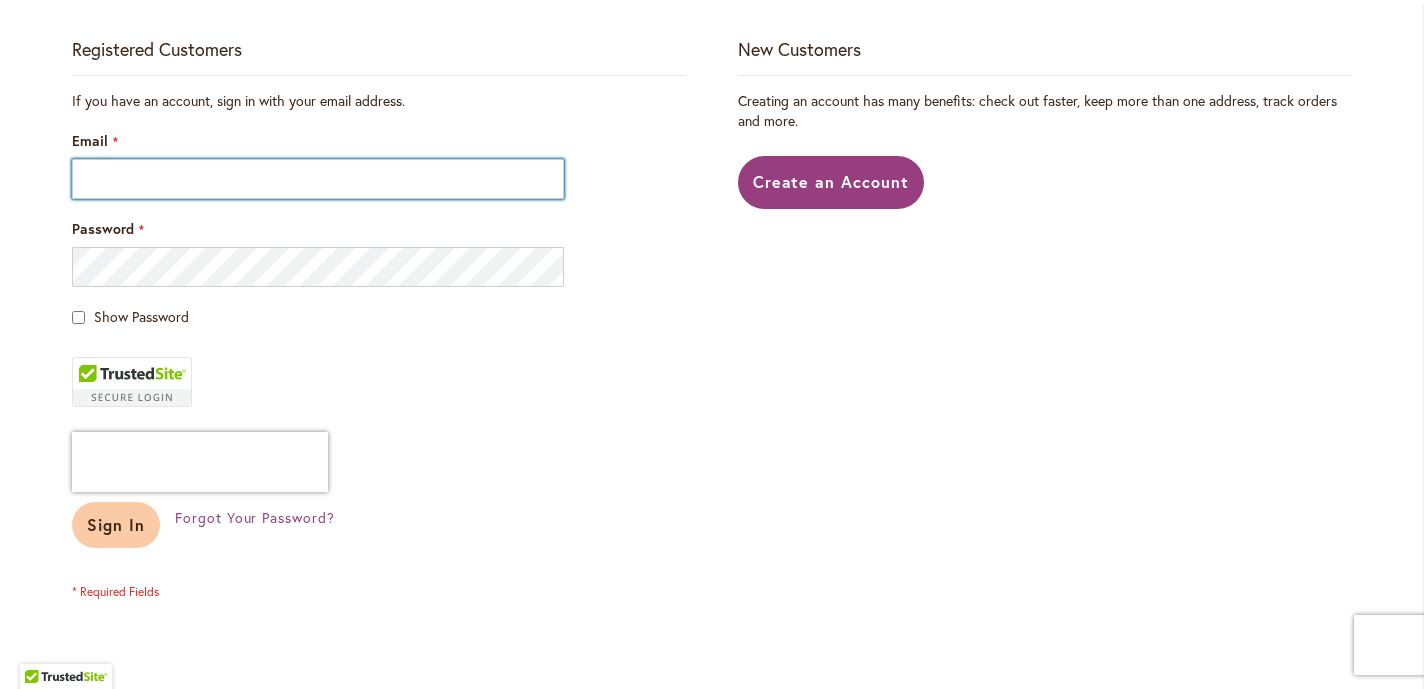 type on "**********" 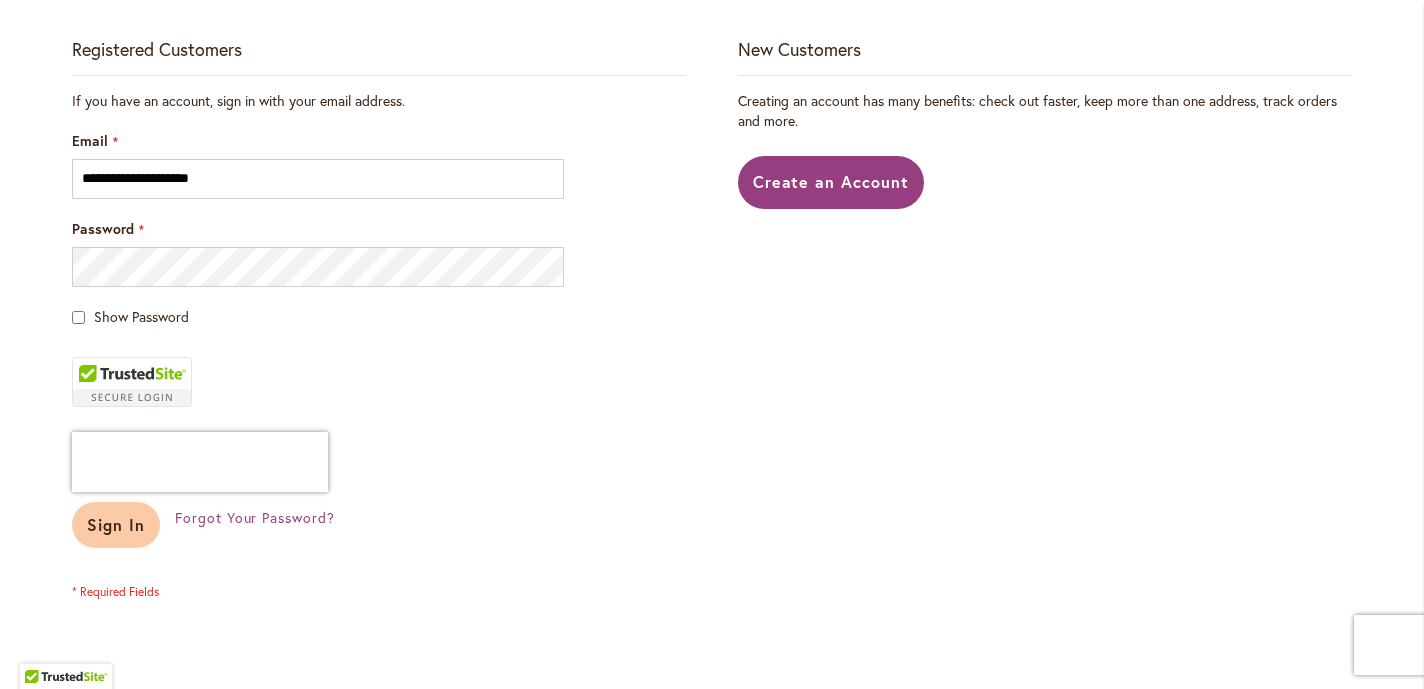 type on "**********" 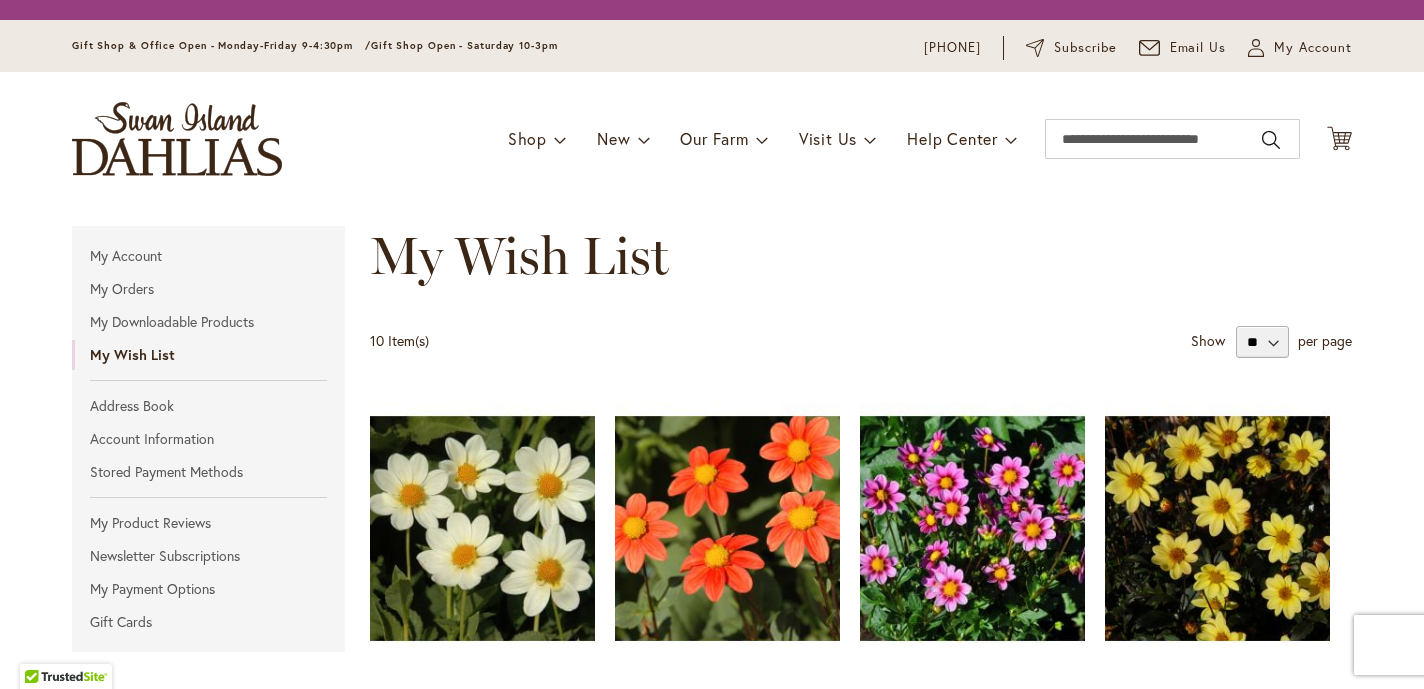 scroll, scrollTop: 0, scrollLeft: 0, axis: both 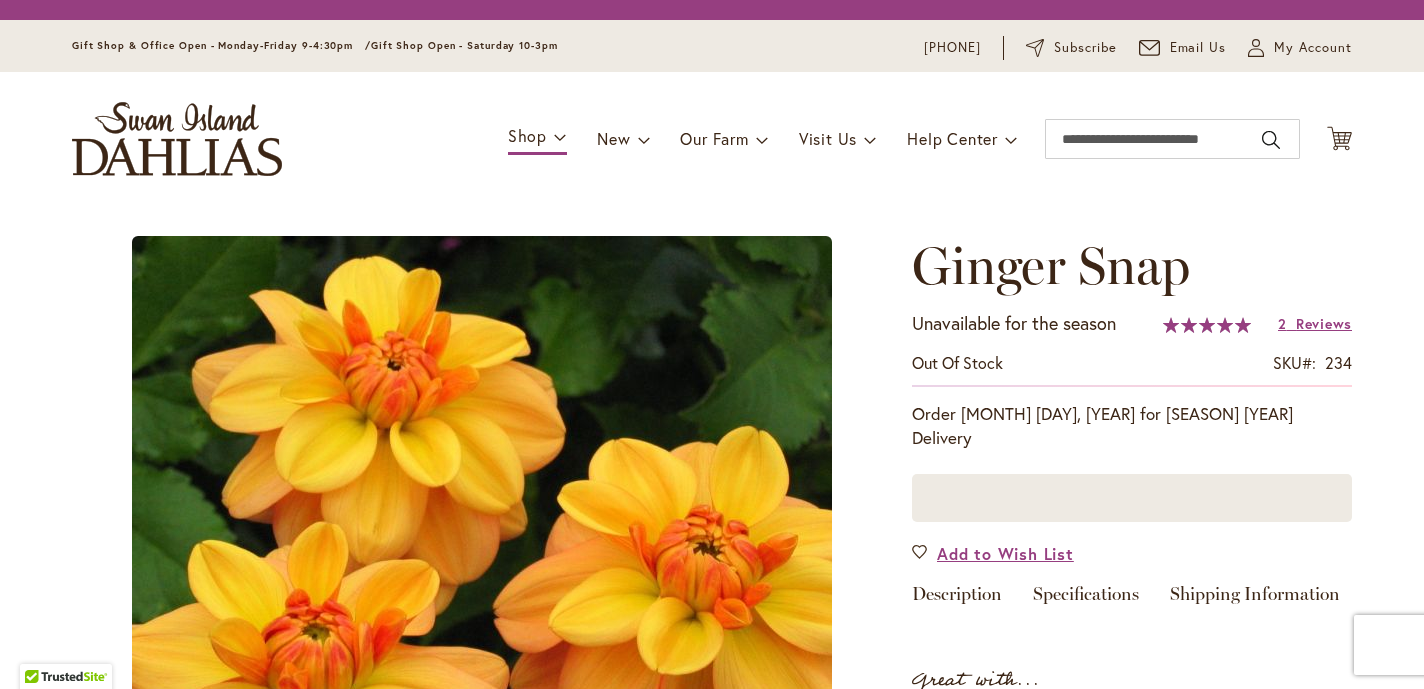 type on "*******" 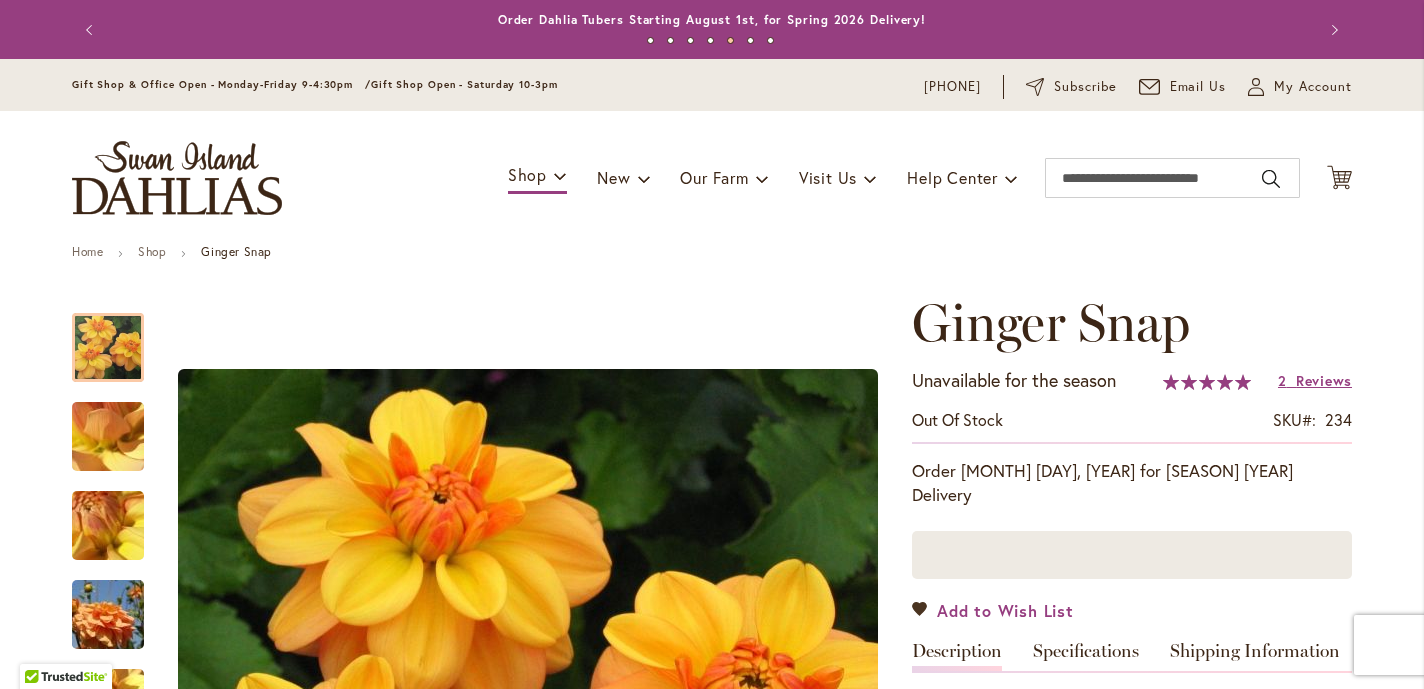 type on "**********" 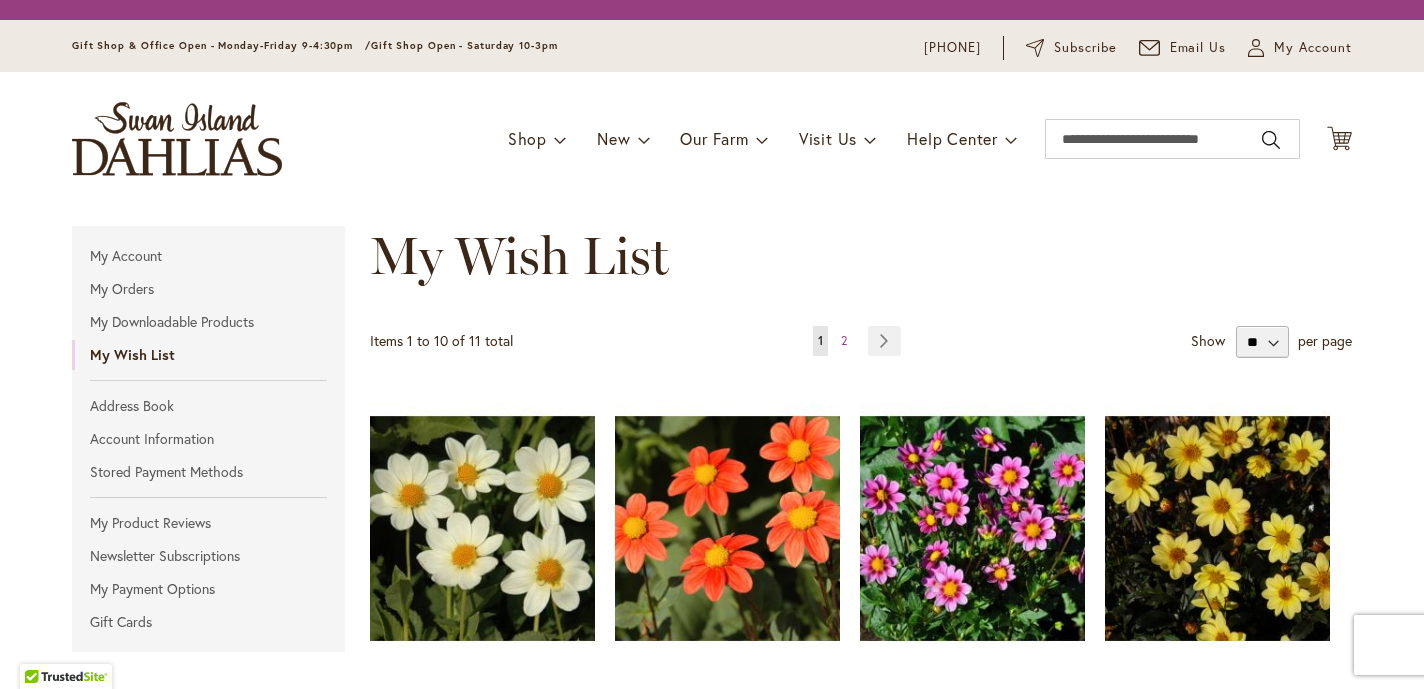 scroll, scrollTop: 0, scrollLeft: 0, axis: both 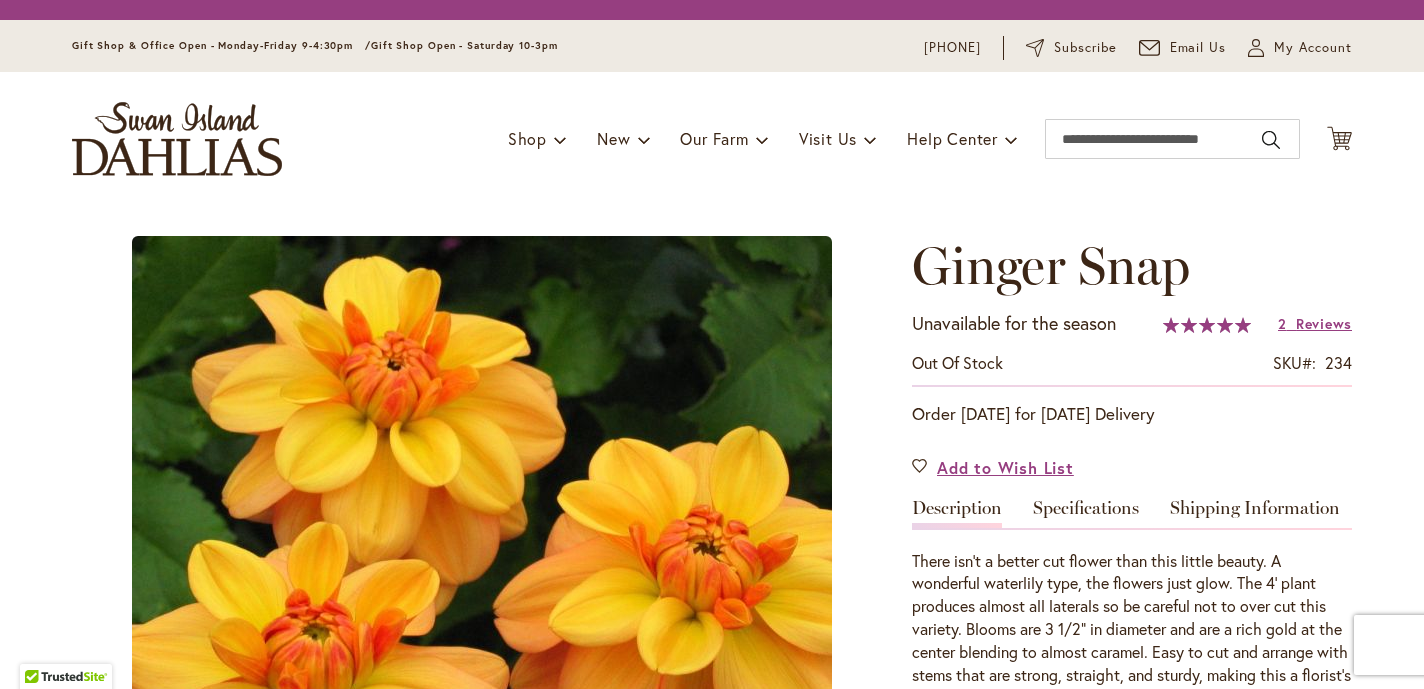 type on "*******" 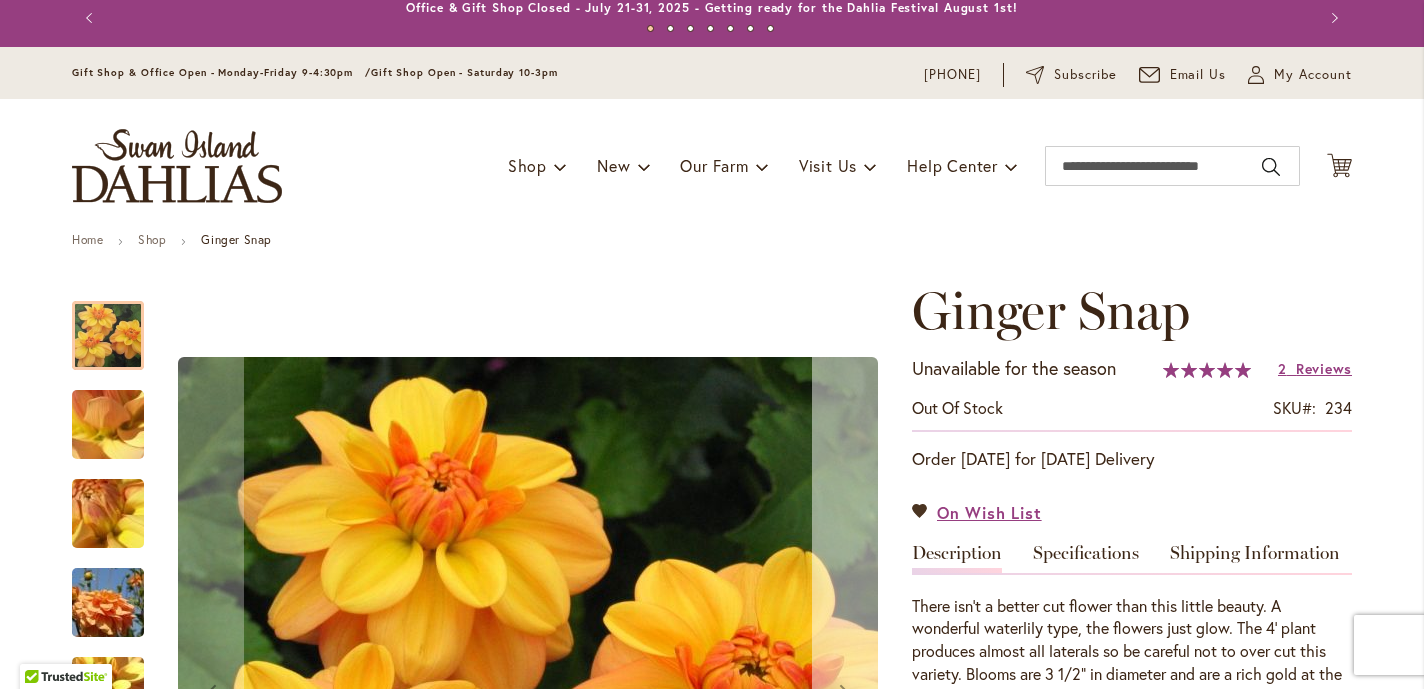 scroll, scrollTop: 17, scrollLeft: 0, axis: vertical 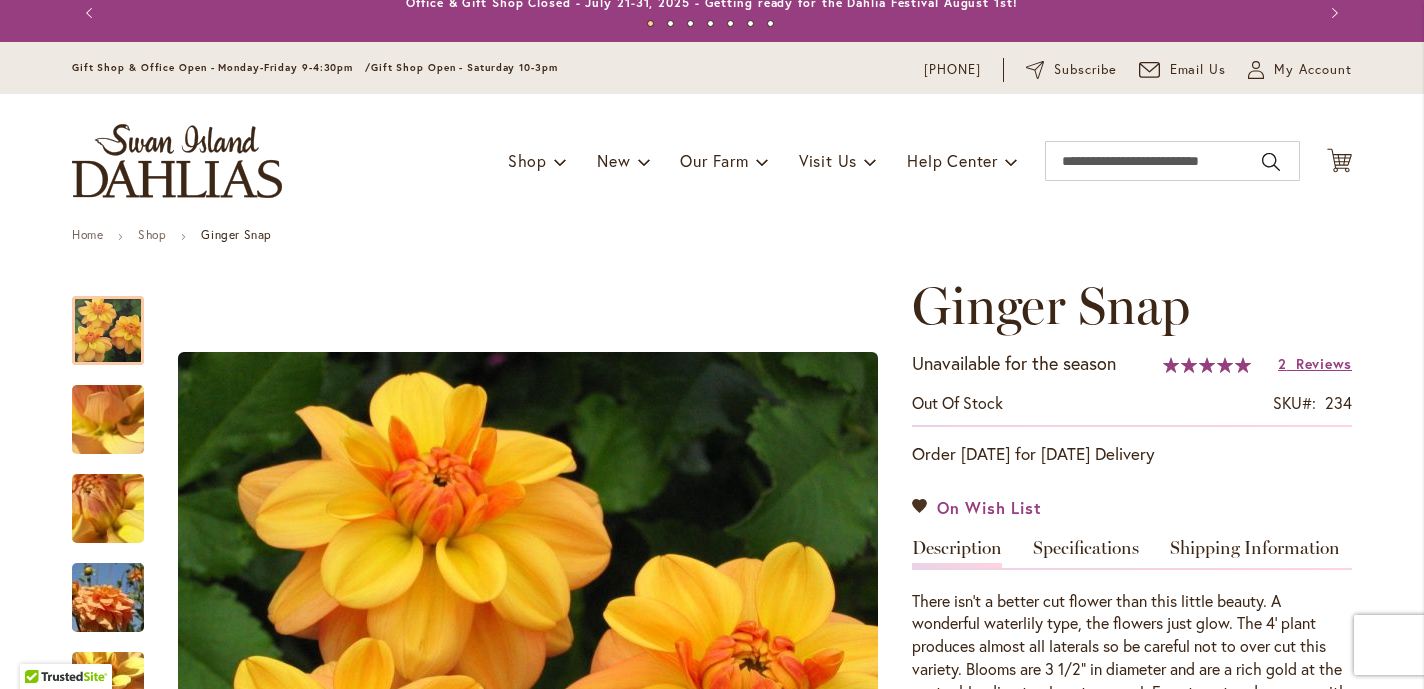 type on "**********" 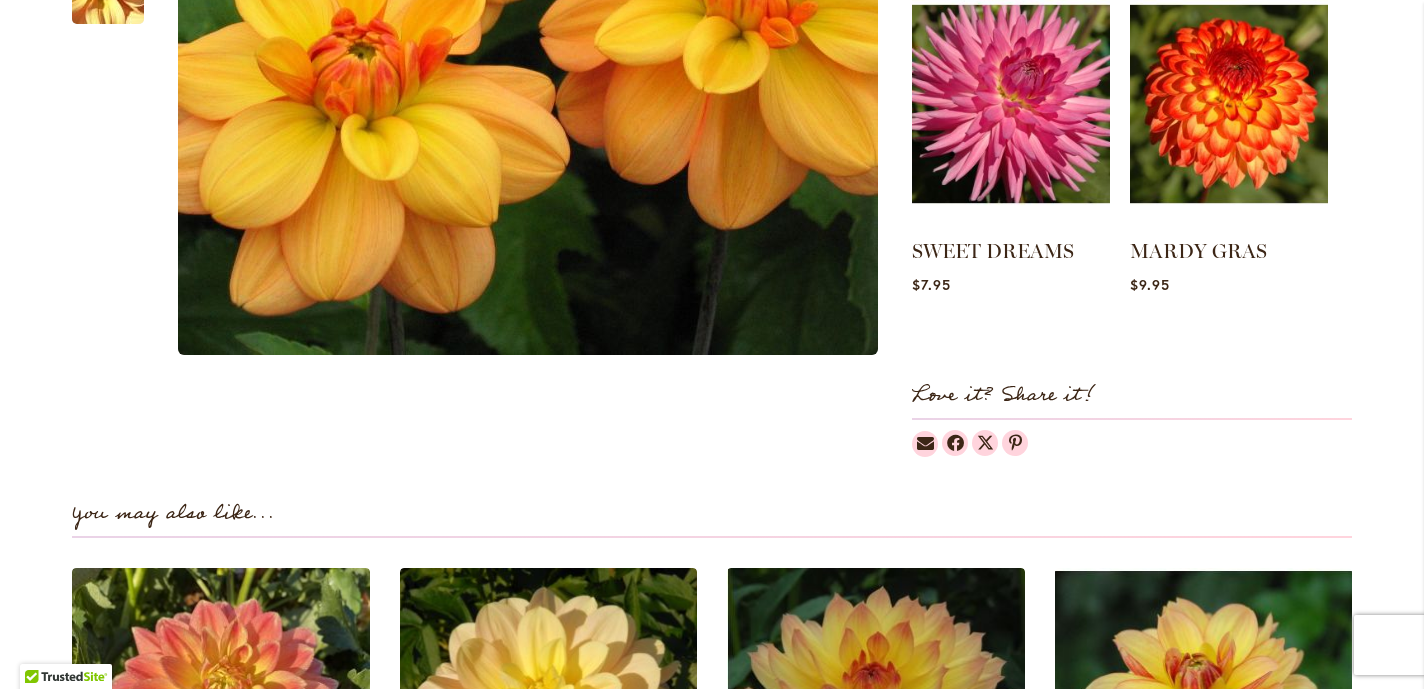 scroll, scrollTop: 883, scrollLeft: 0, axis: vertical 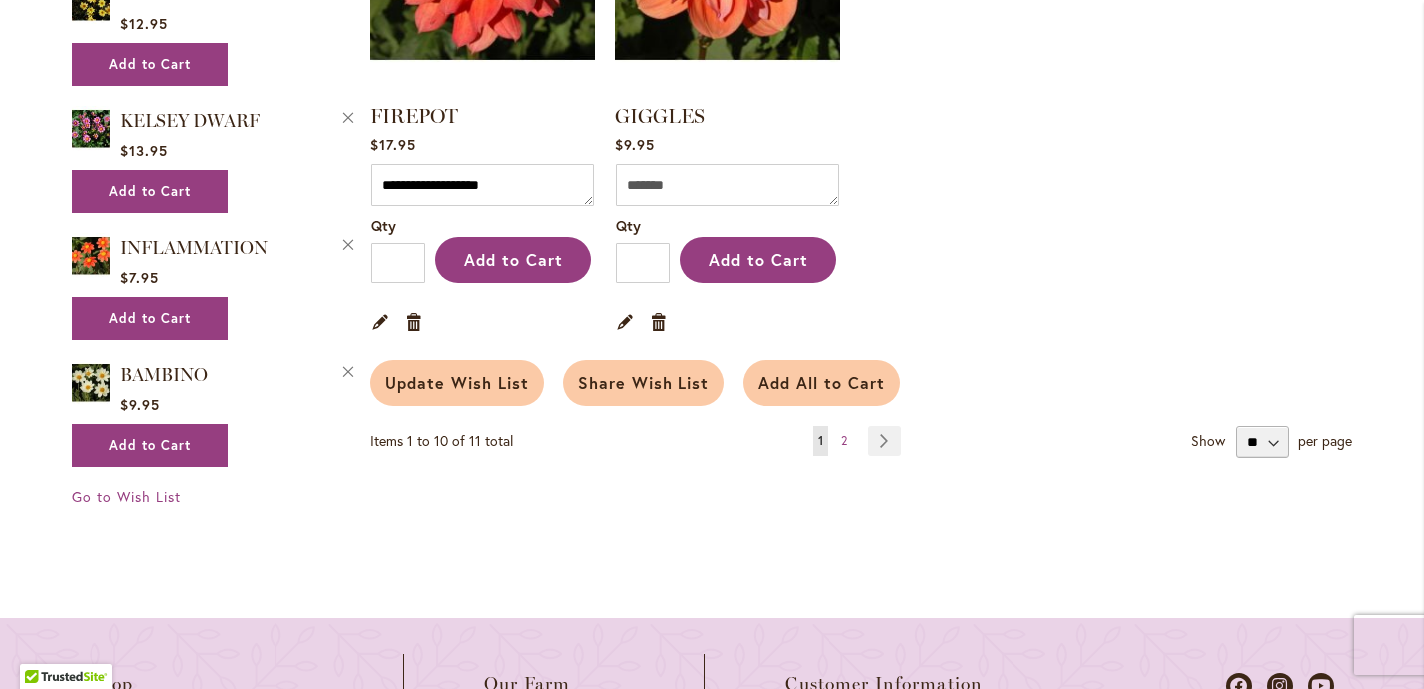 type on "**********" 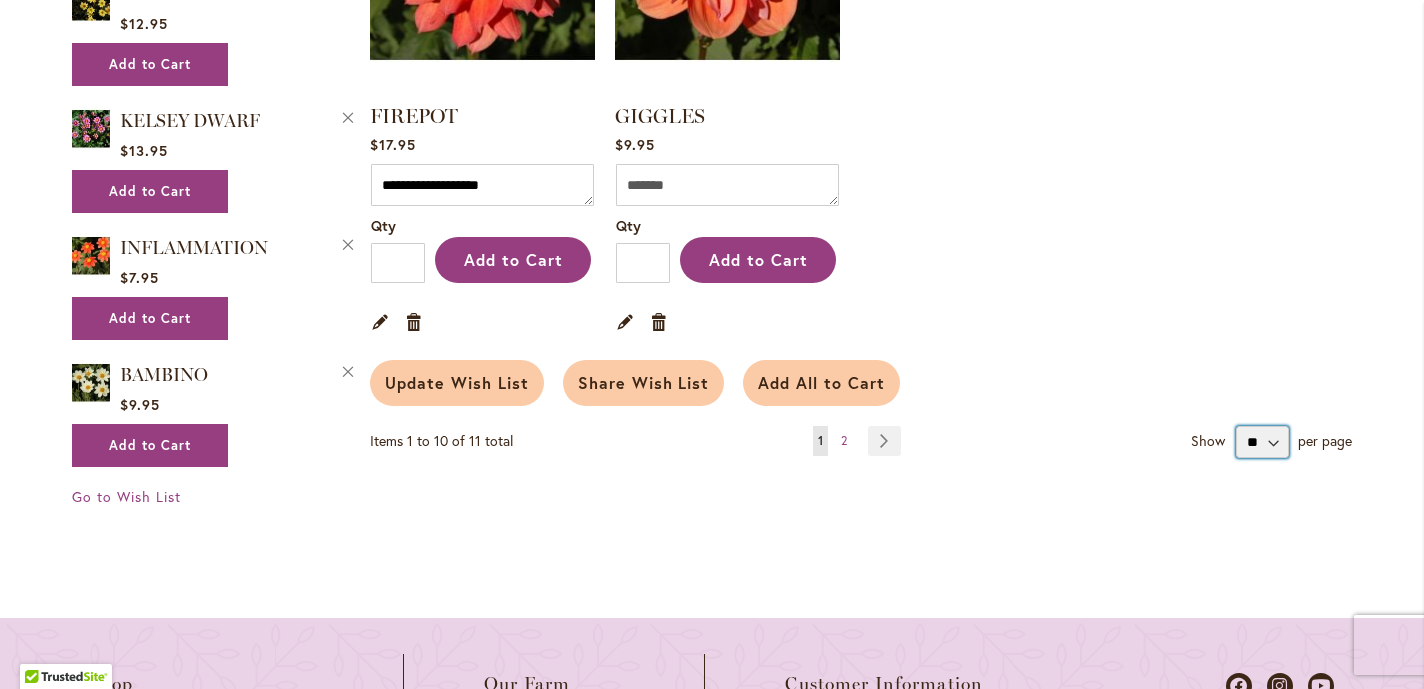 click on "**
**
**" at bounding box center [1263, 442] 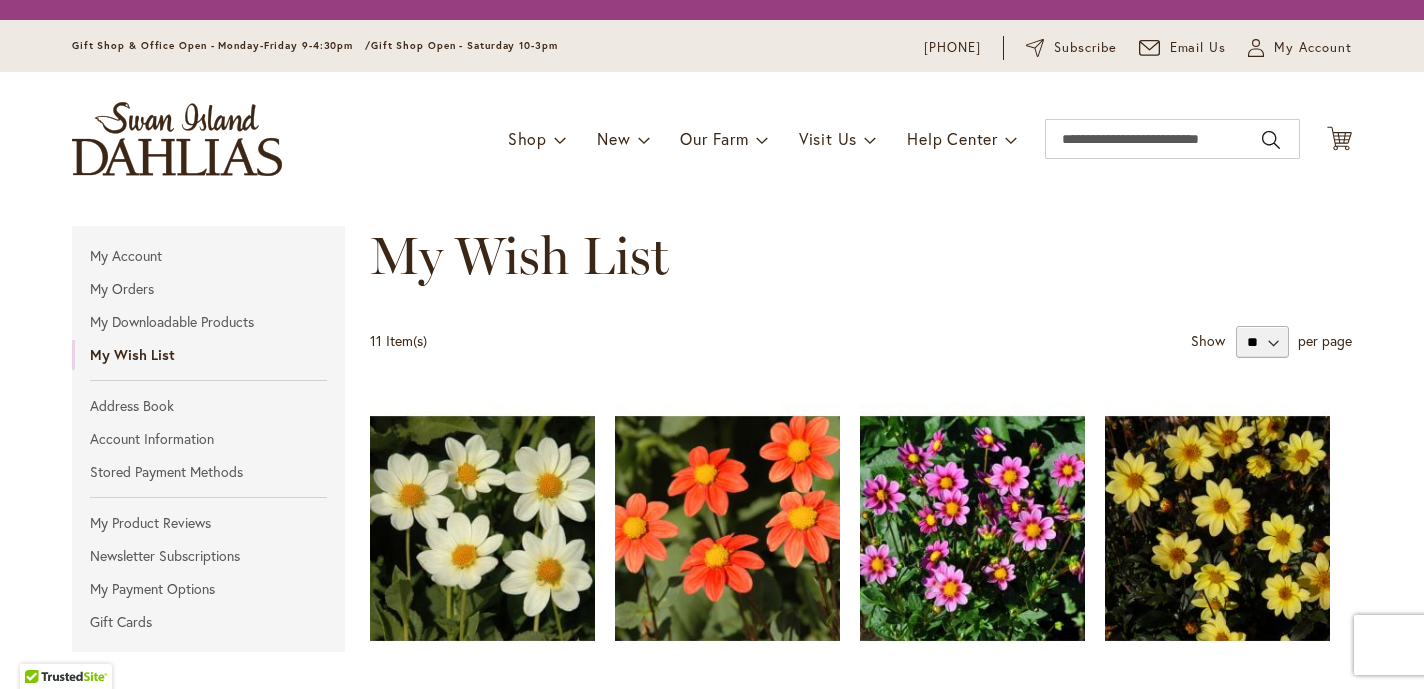 scroll, scrollTop: 0, scrollLeft: 0, axis: both 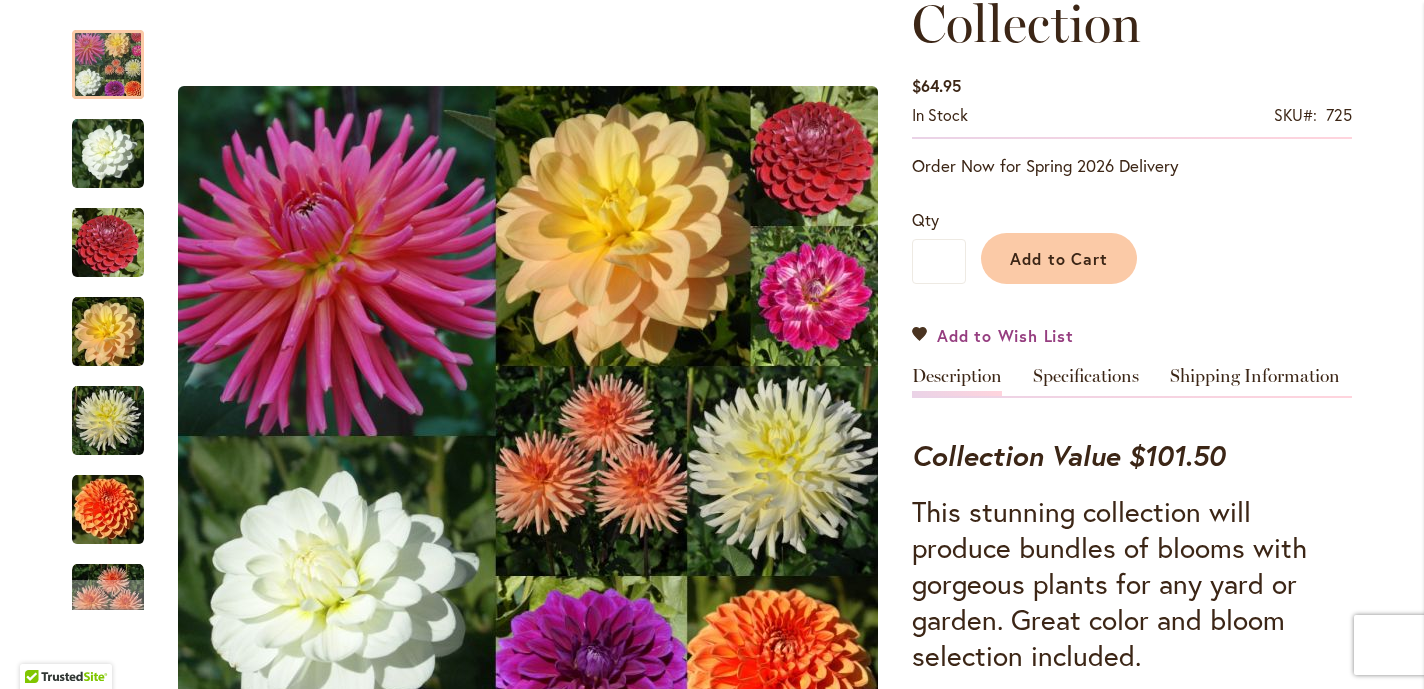 click on "Add to Wish List" at bounding box center (993, 335) 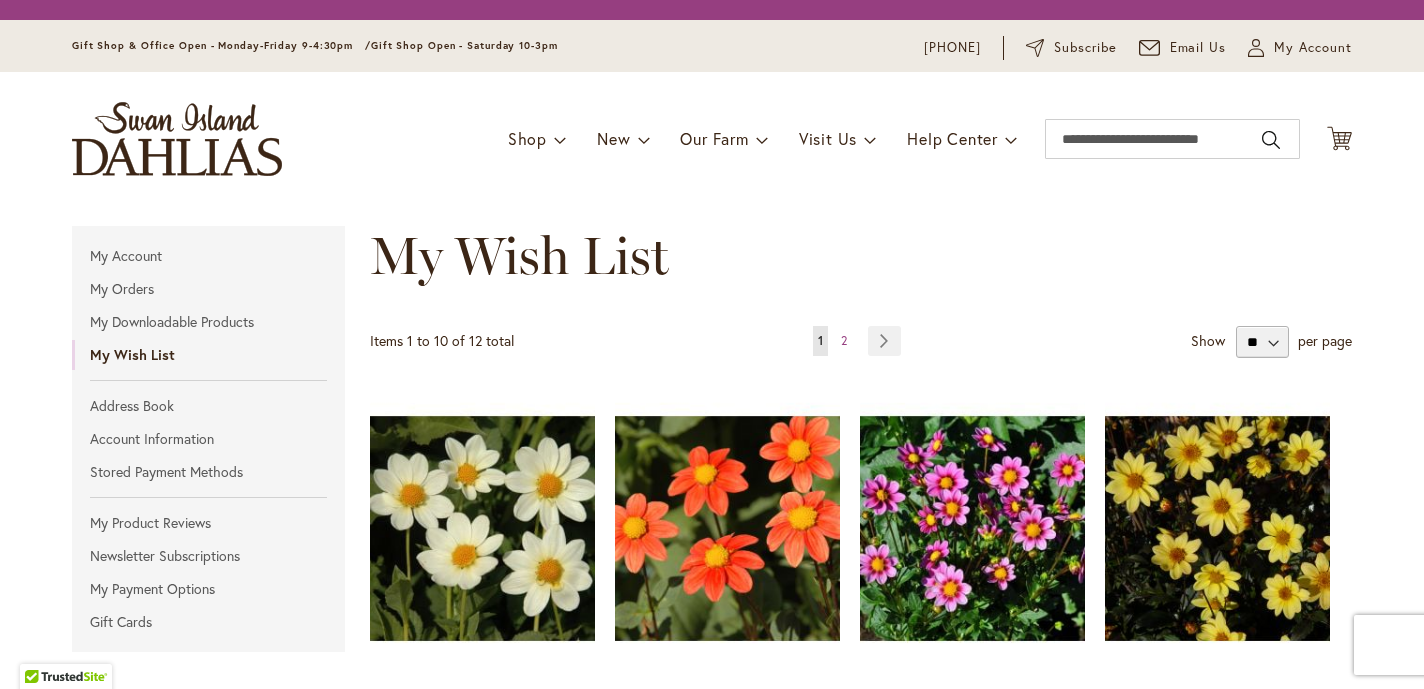 scroll, scrollTop: 0, scrollLeft: 0, axis: both 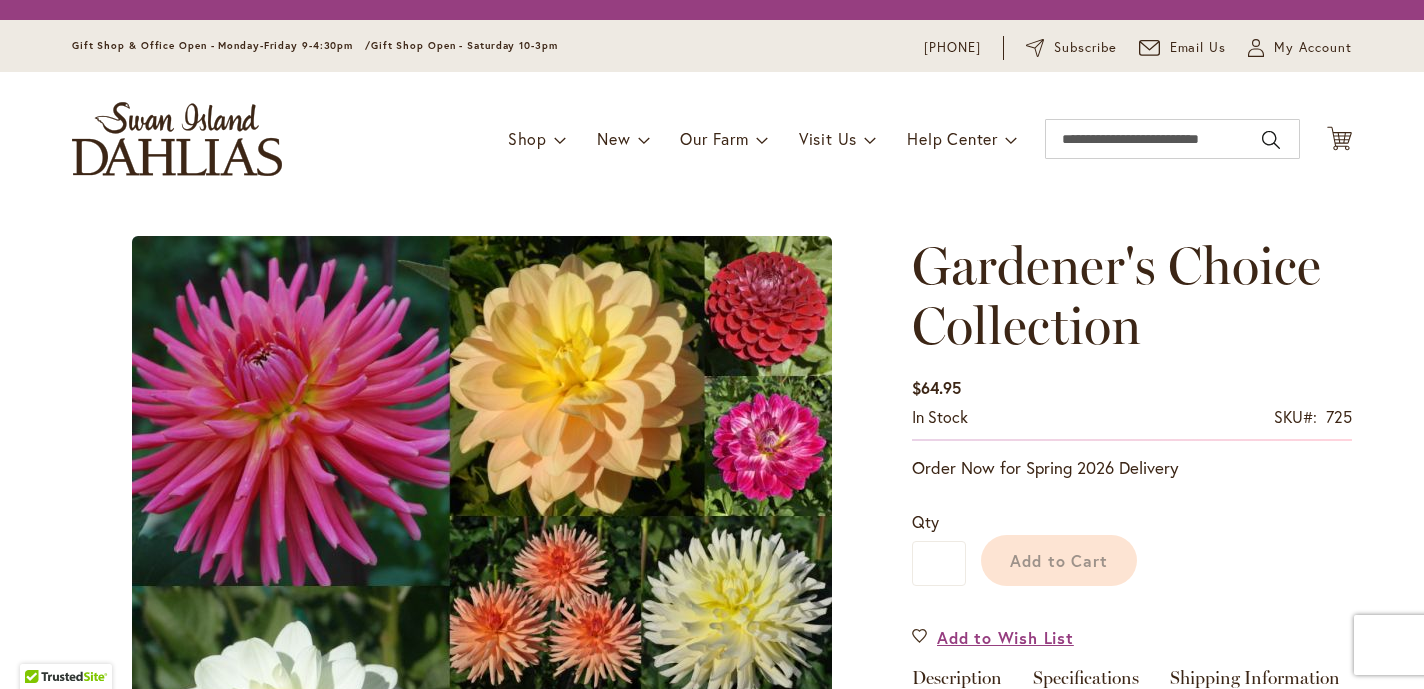 type on "*******" 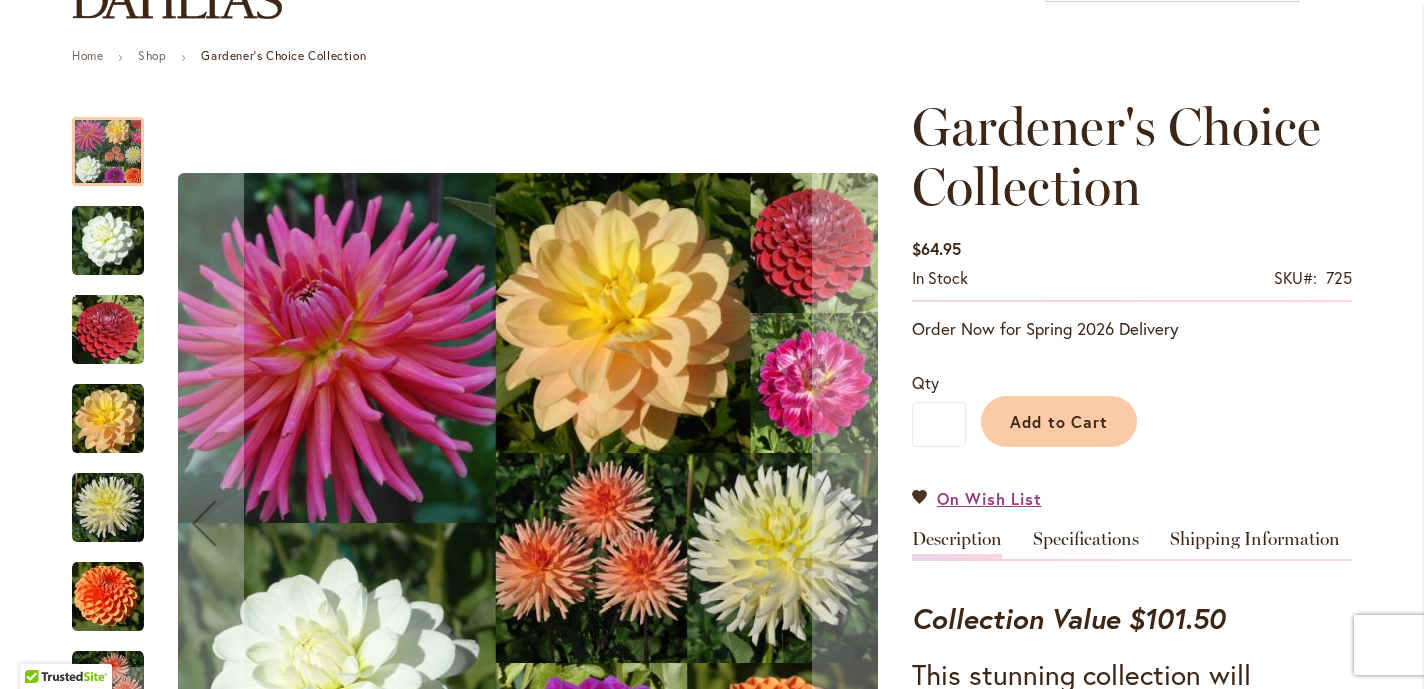 scroll, scrollTop: 205, scrollLeft: 0, axis: vertical 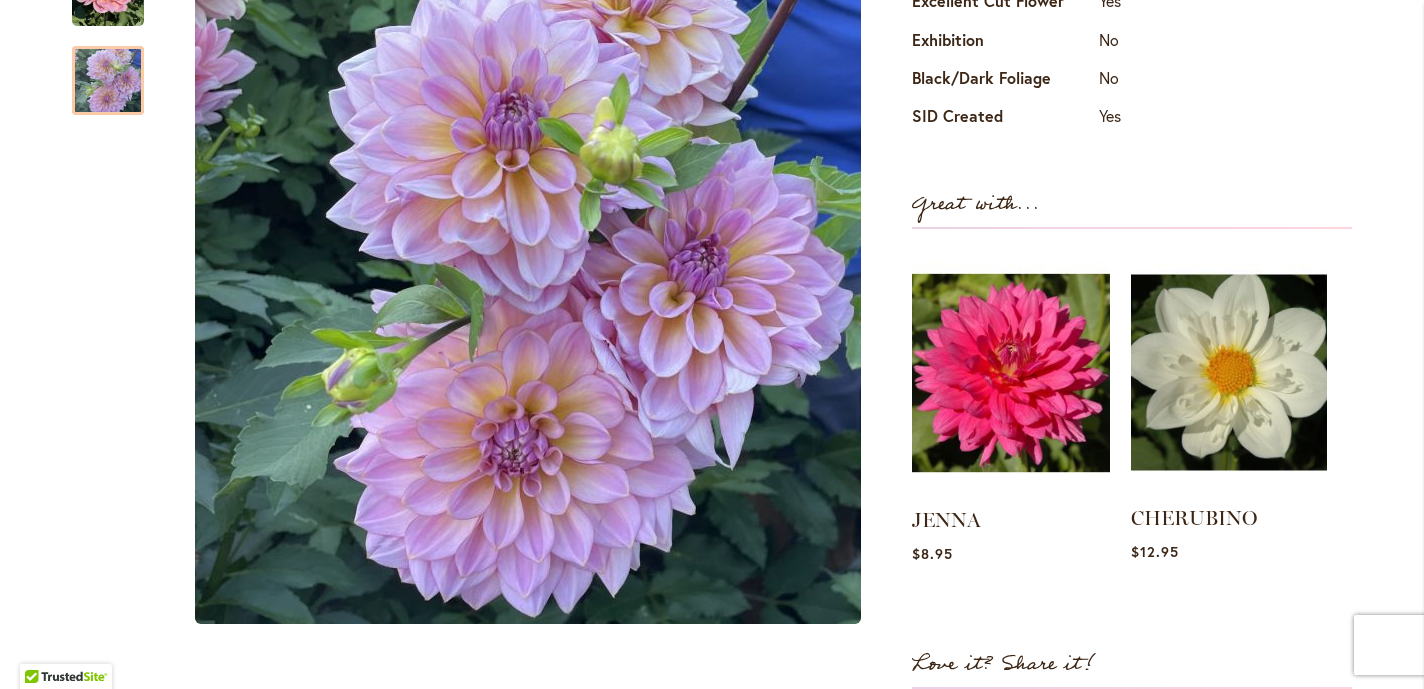click at bounding box center [1229, 372] 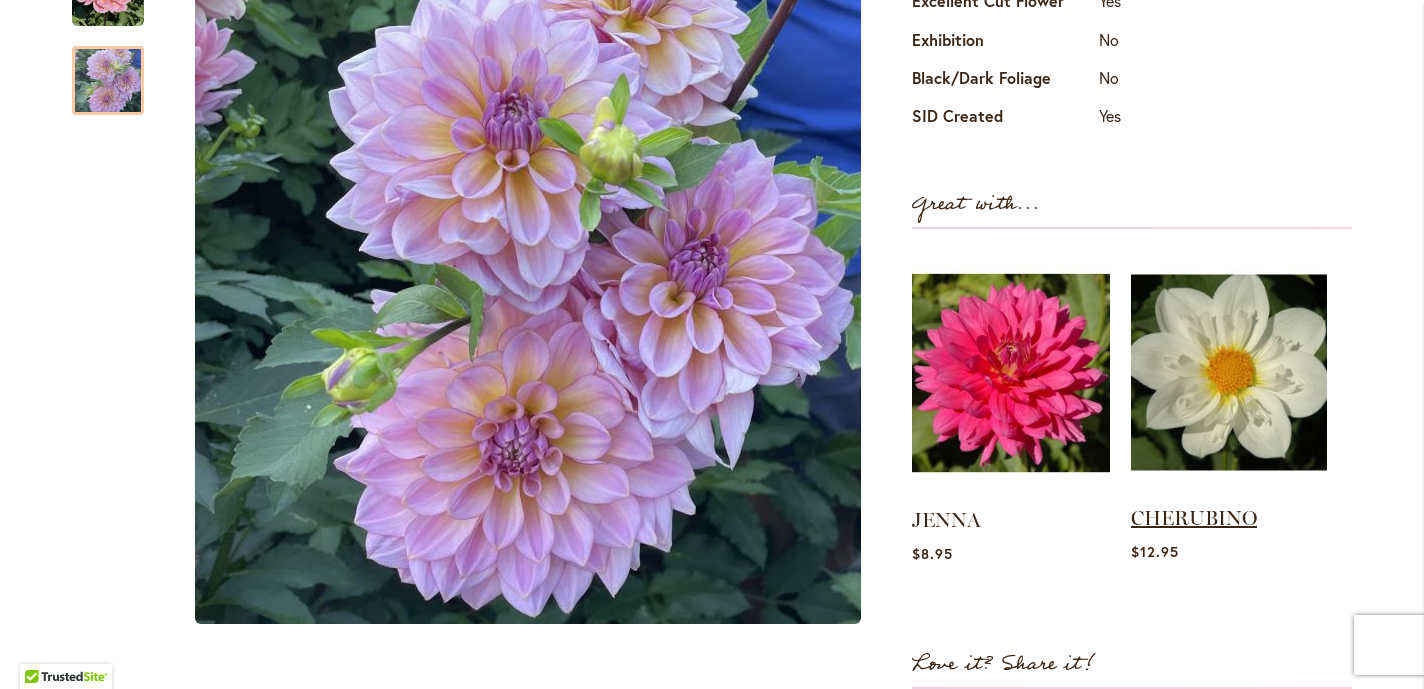 click on "CHERUBINO" at bounding box center (1194, 518) 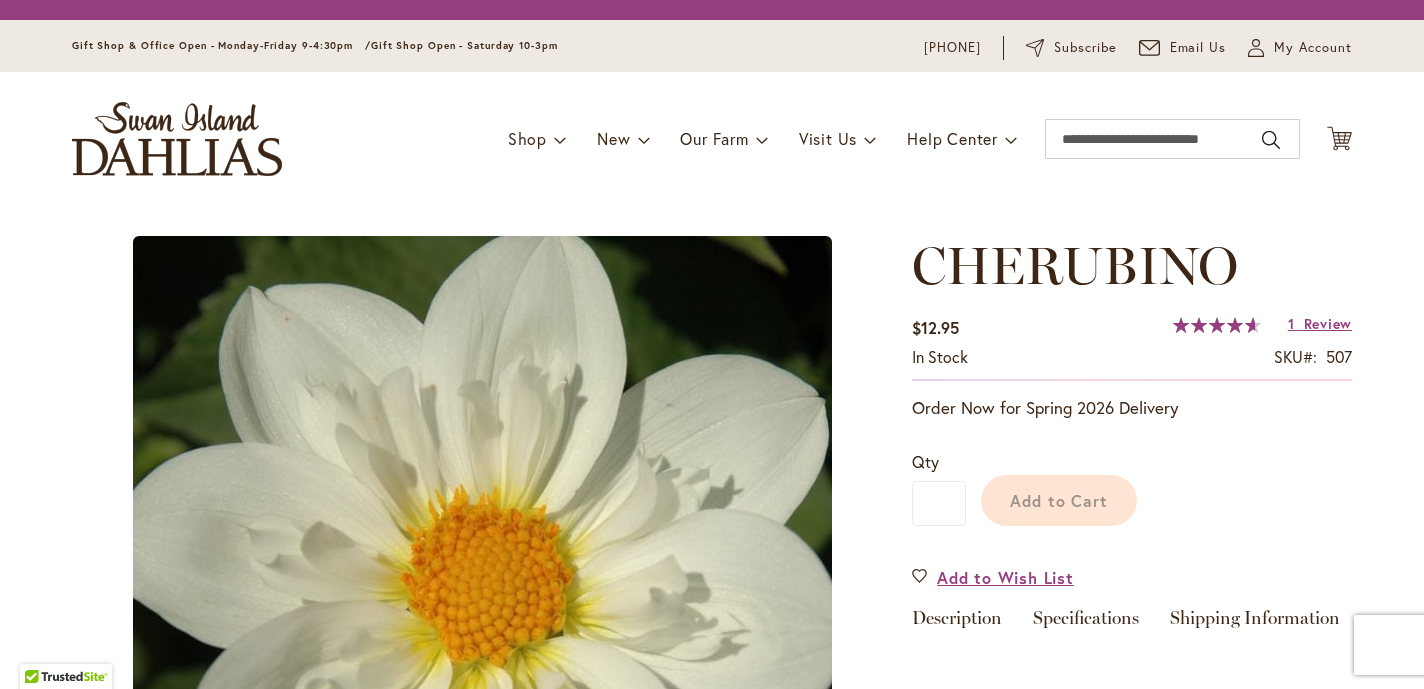 scroll, scrollTop: 0, scrollLeft: 0, axis: both 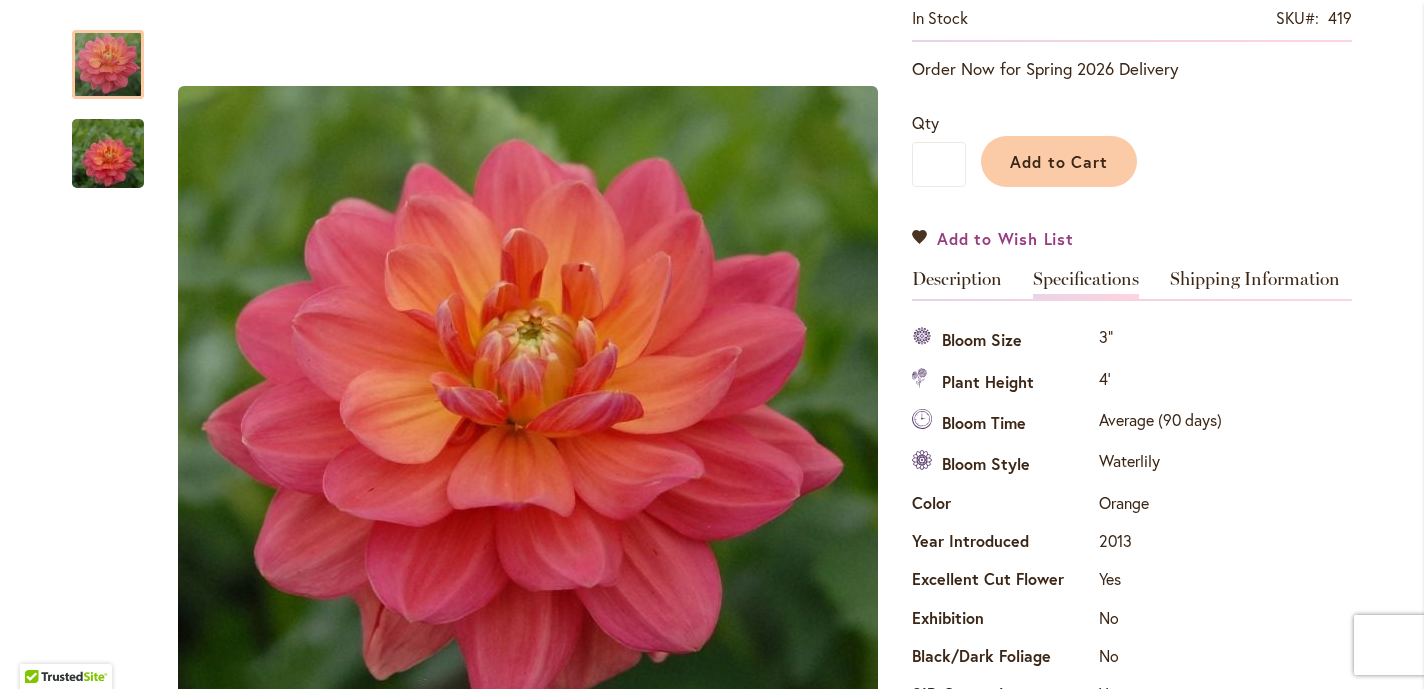 click on "Add to Wish List" at bounding box center (993, 238) 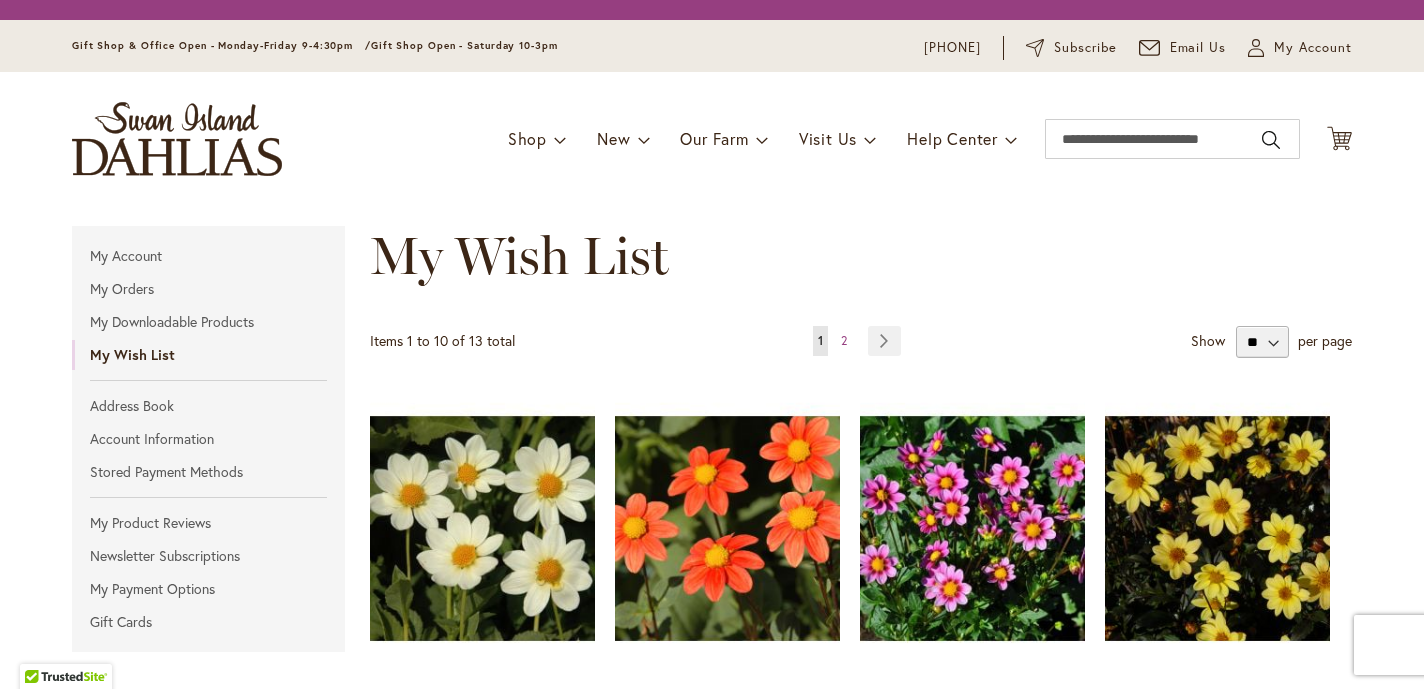 scroll, scrollTop: 0, scrollLeft: 0, axis: both 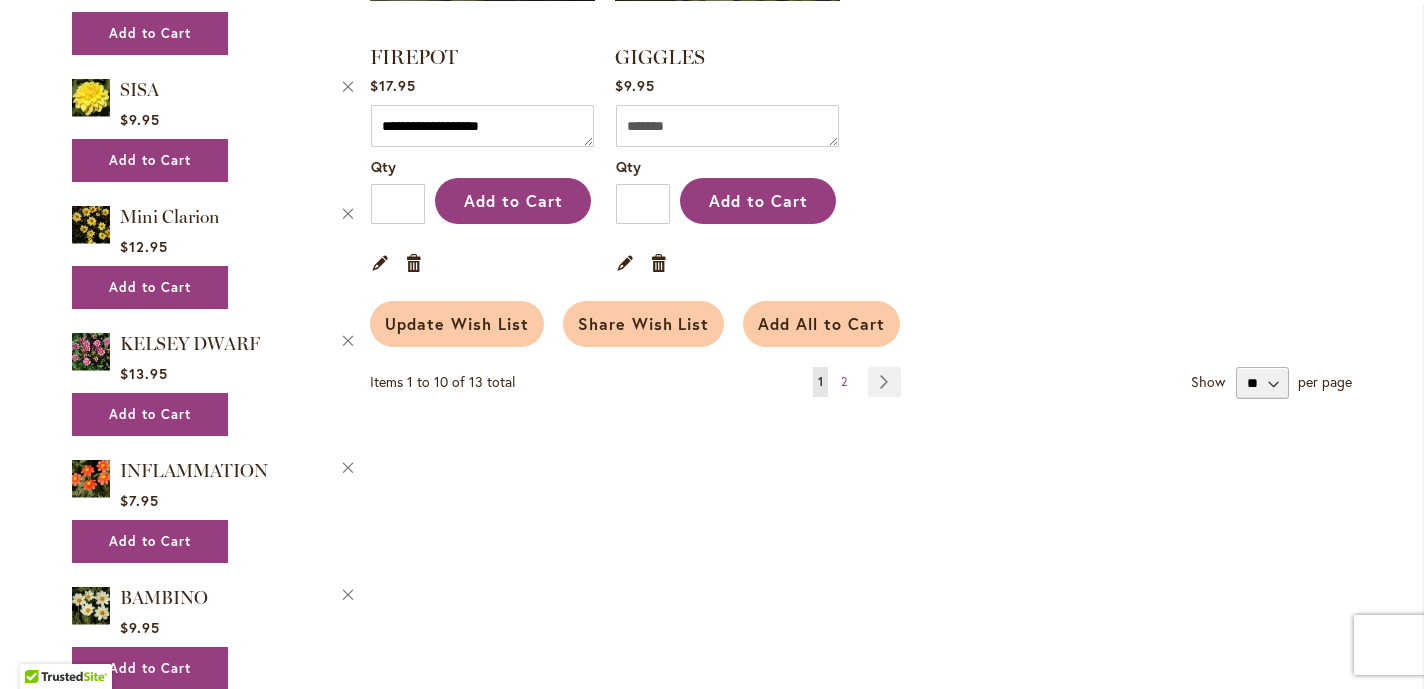 type on "**********" 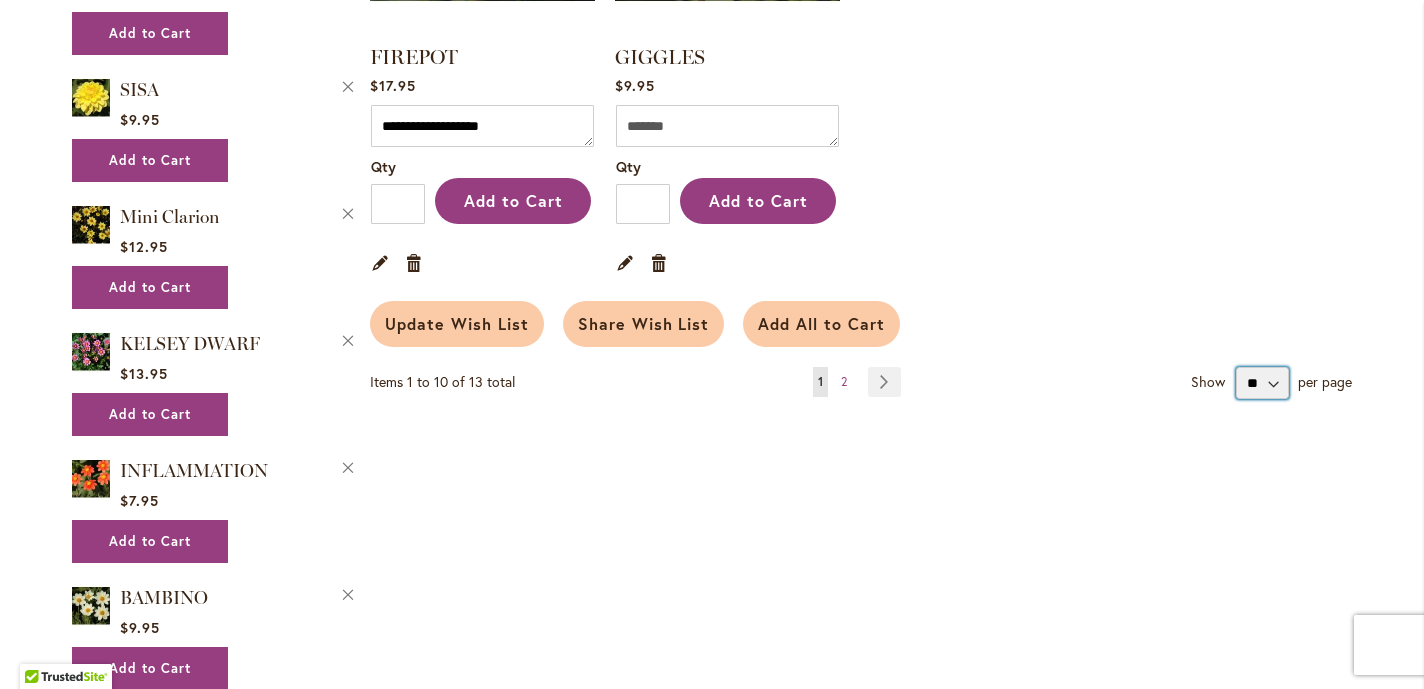 click on "**
**
**" at bounding box center (1263, 383) 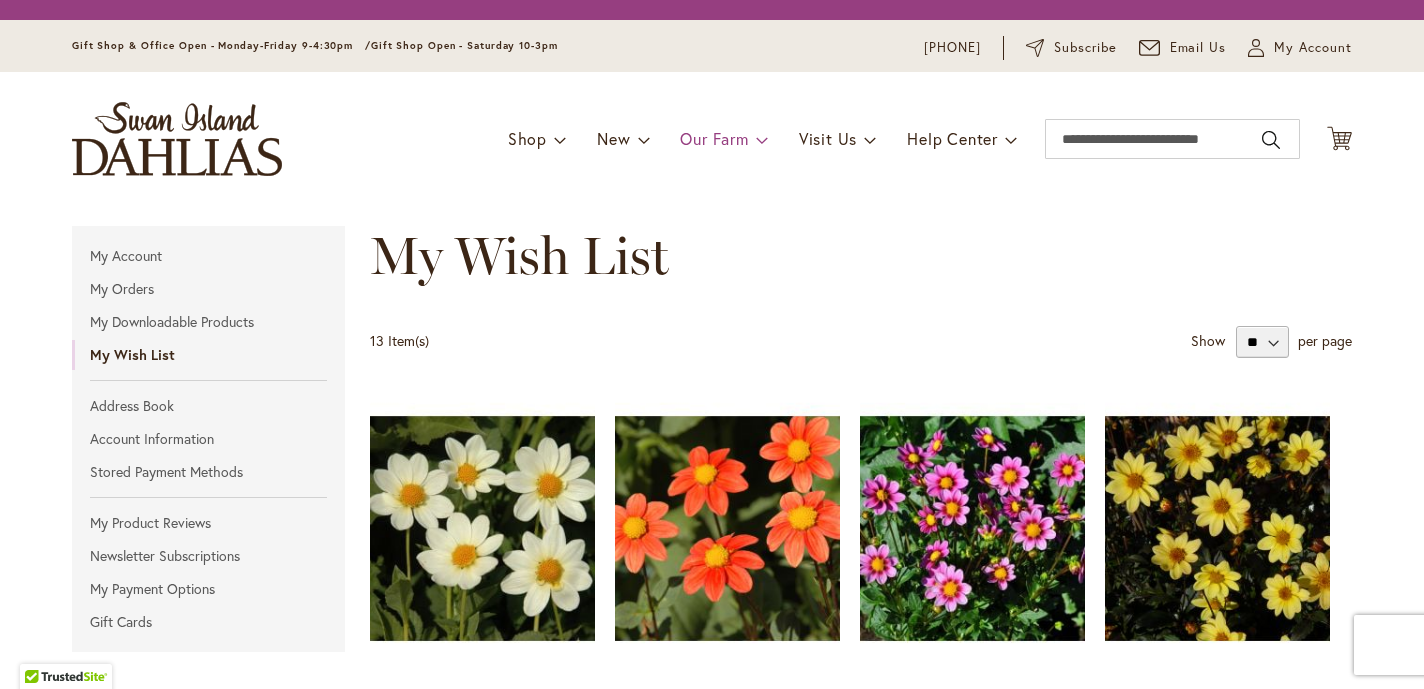 scroll, scrollTop: 0, scrollLeft: 0, axis: both 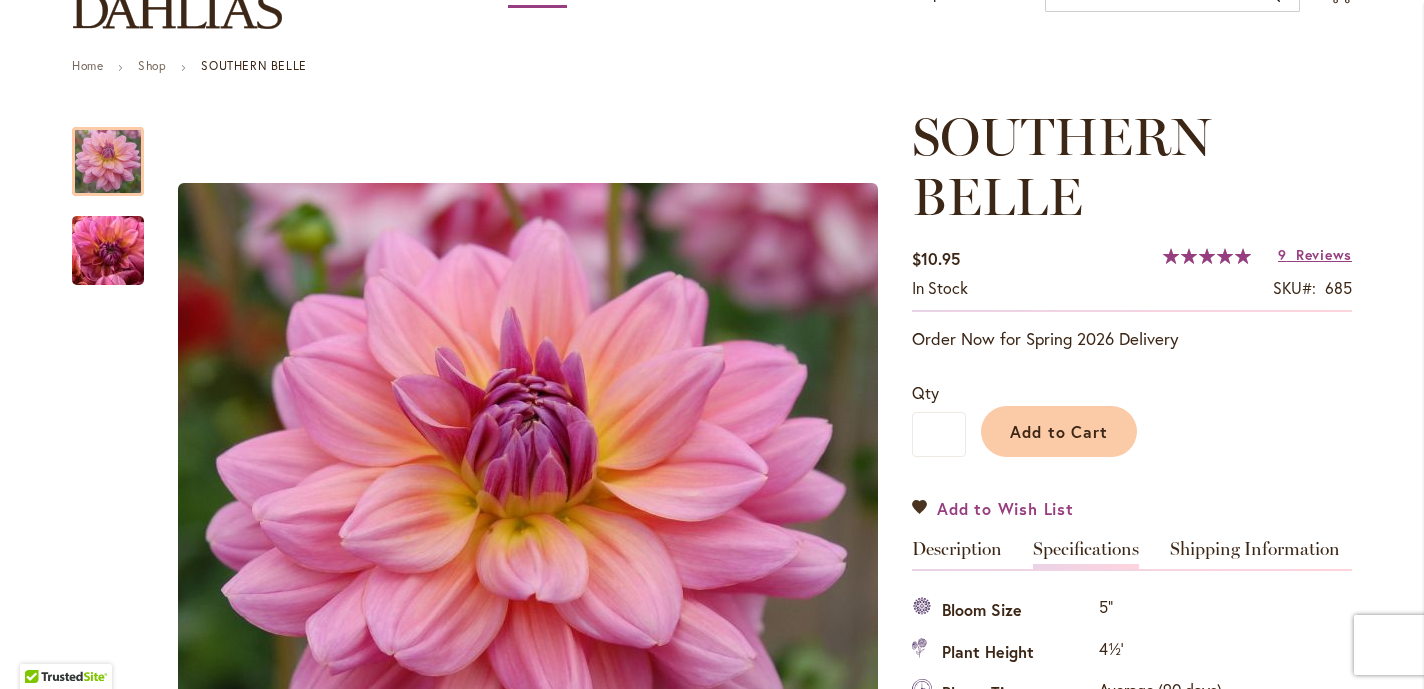 click on "Add to Wish List" at bounding box center [993, 508] 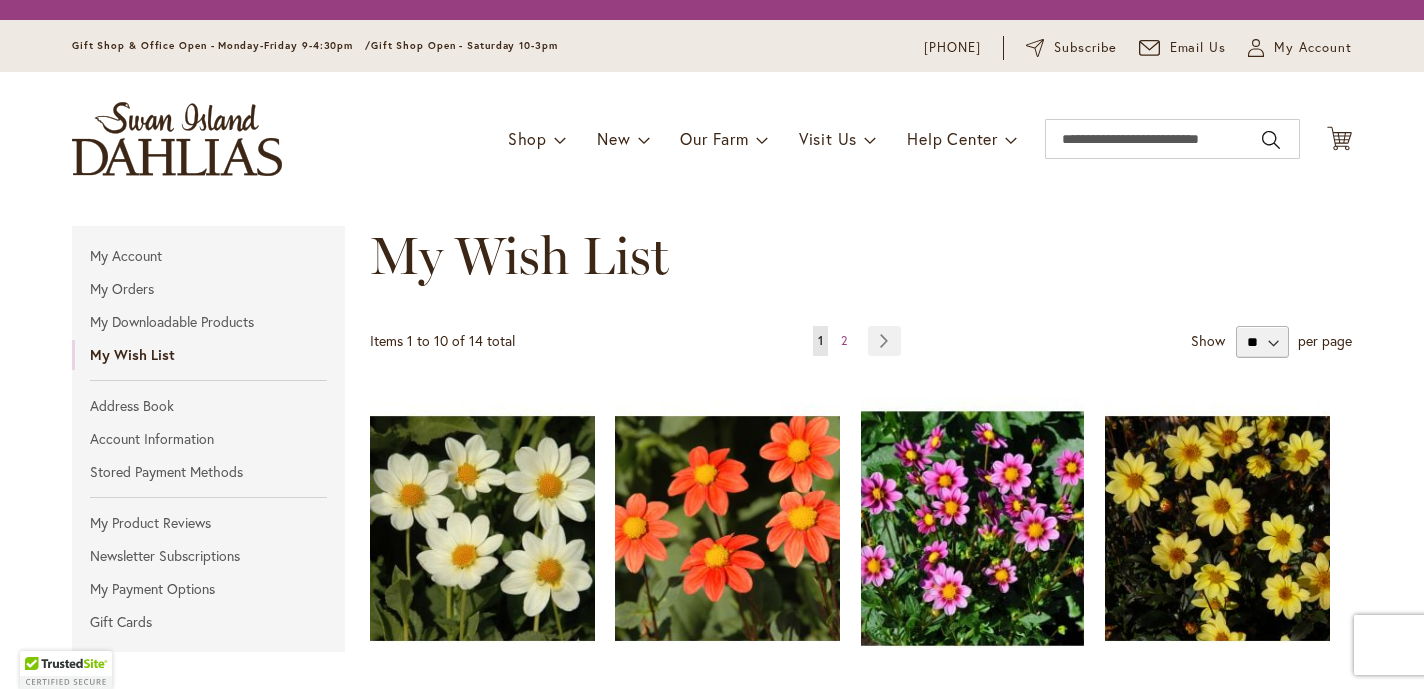 scroll, scrollTop: 0, scrollLeft: 0, axis: both 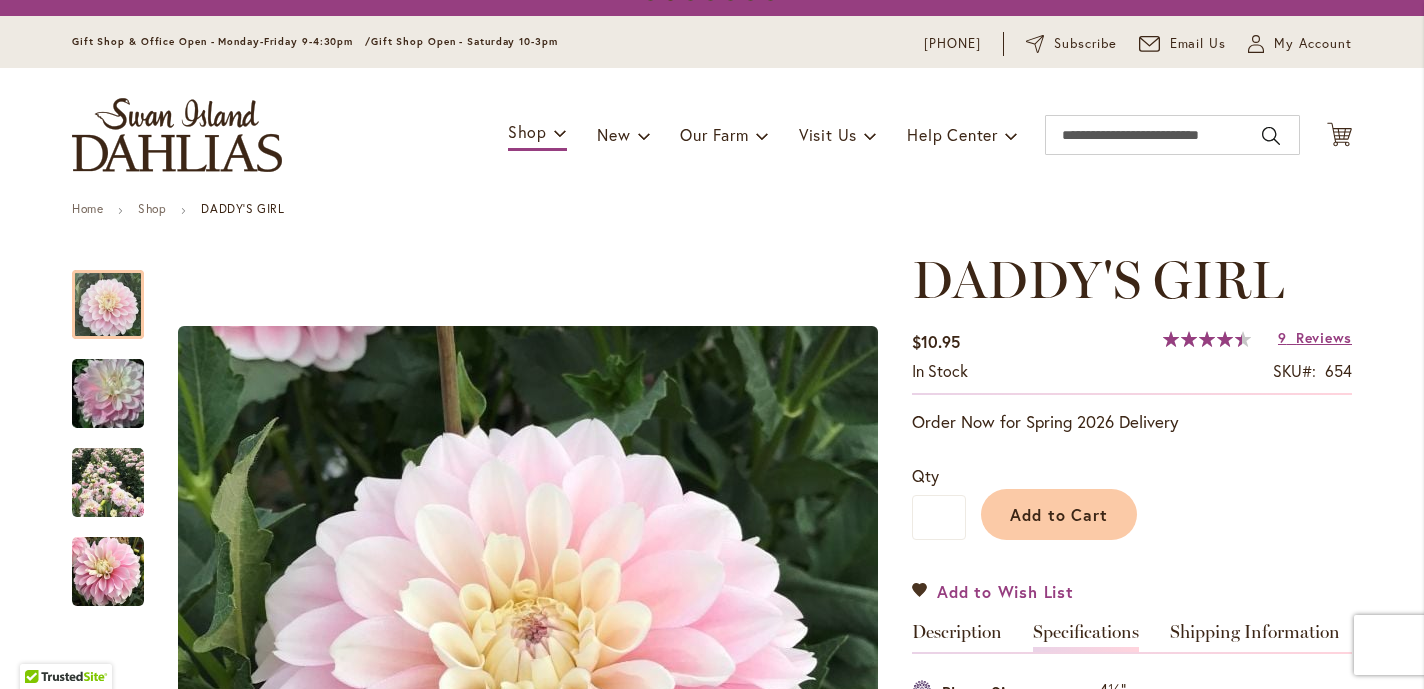 click on "Add to Wish List" at bounding box center (993, 591) 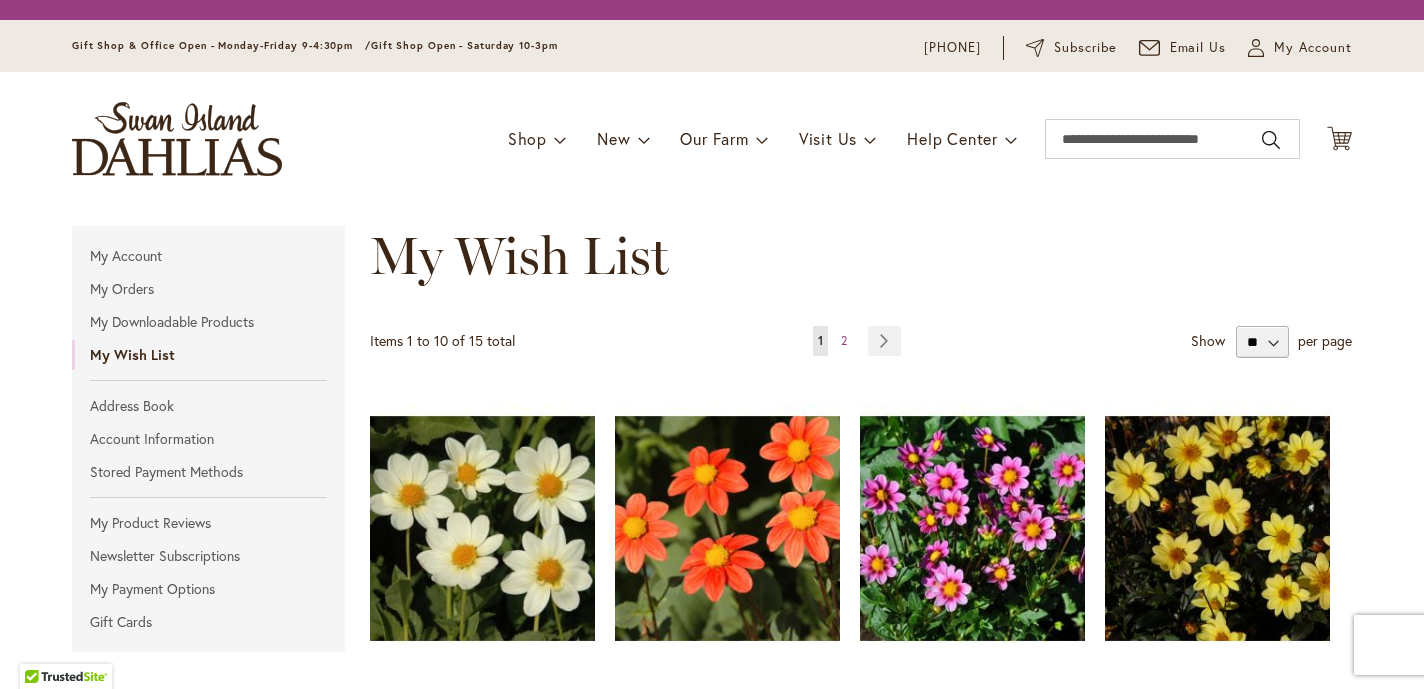 scroll, scrollTop: 0, scrollLeft: 0, axis: both 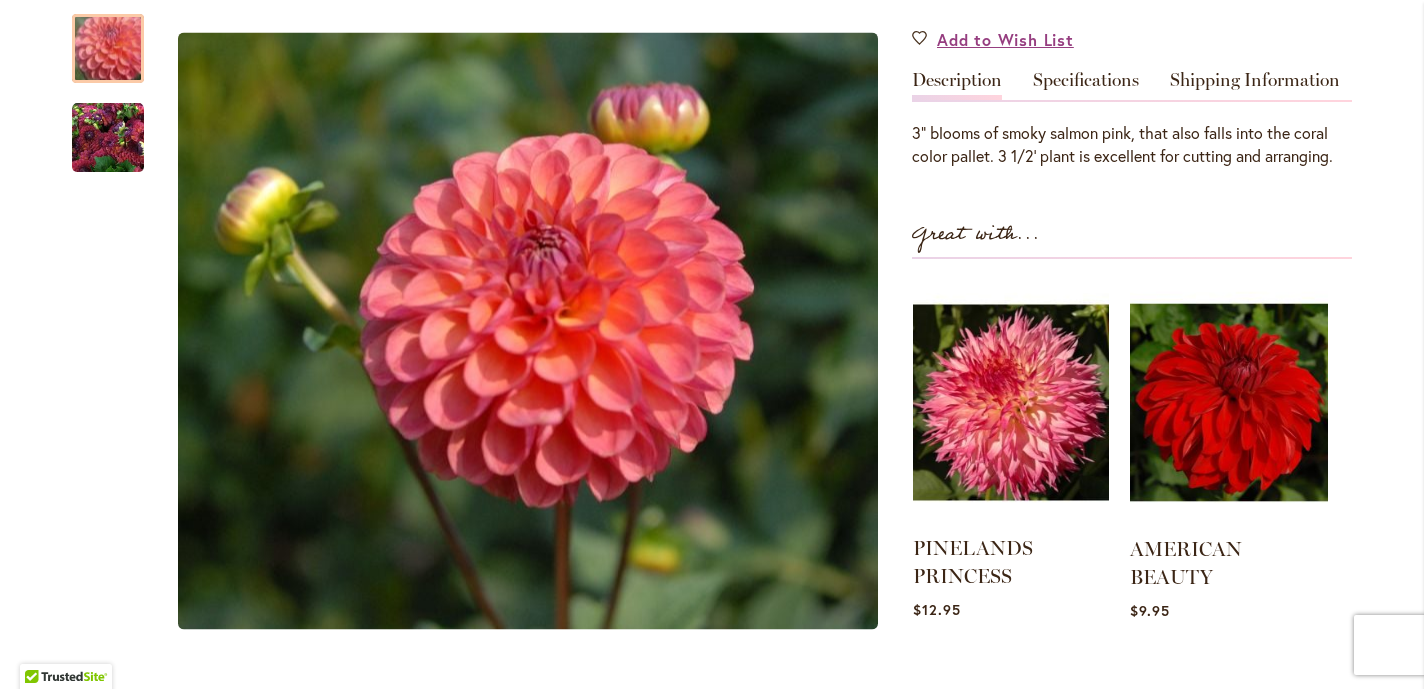 click at bounding box center (1011, 402) 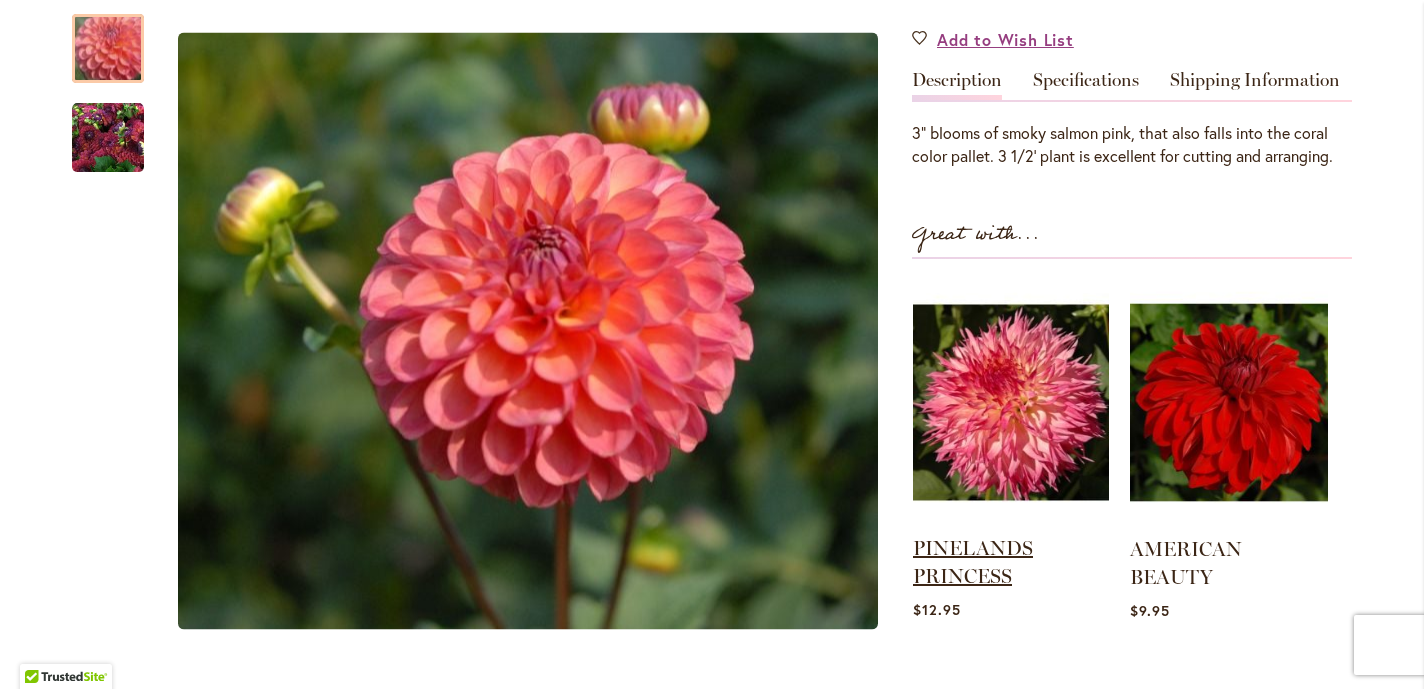 click on "PINELANDS PRINCESS" at bounding box center (973, 562) 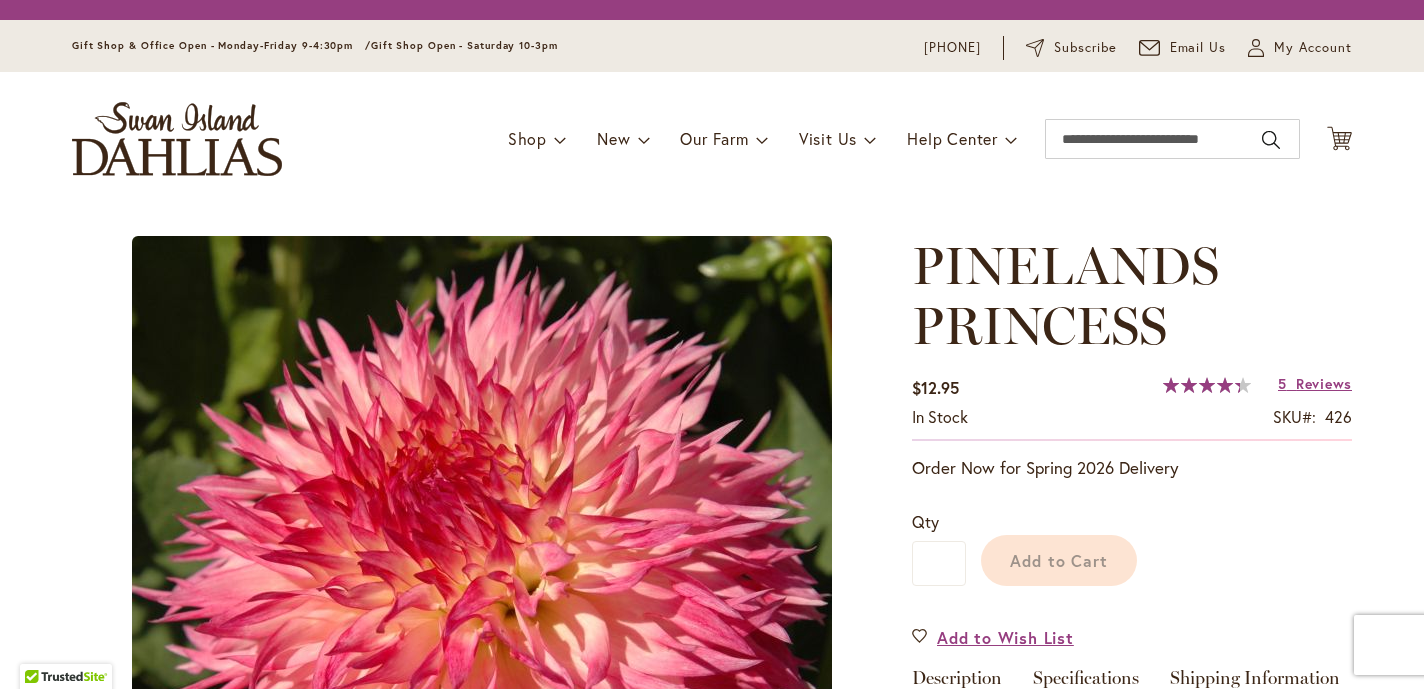 scroll, scrollTop: 0, scrollLeft: 0, axis: both 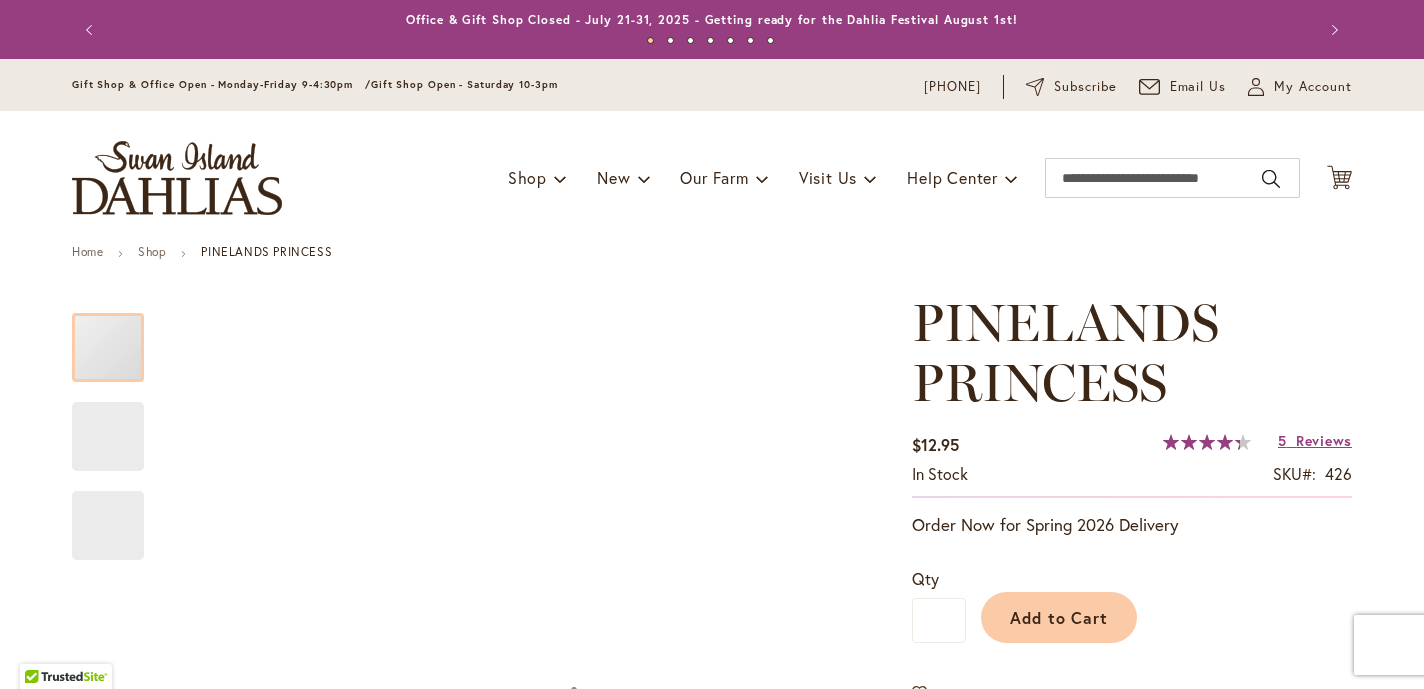 type on "*******" 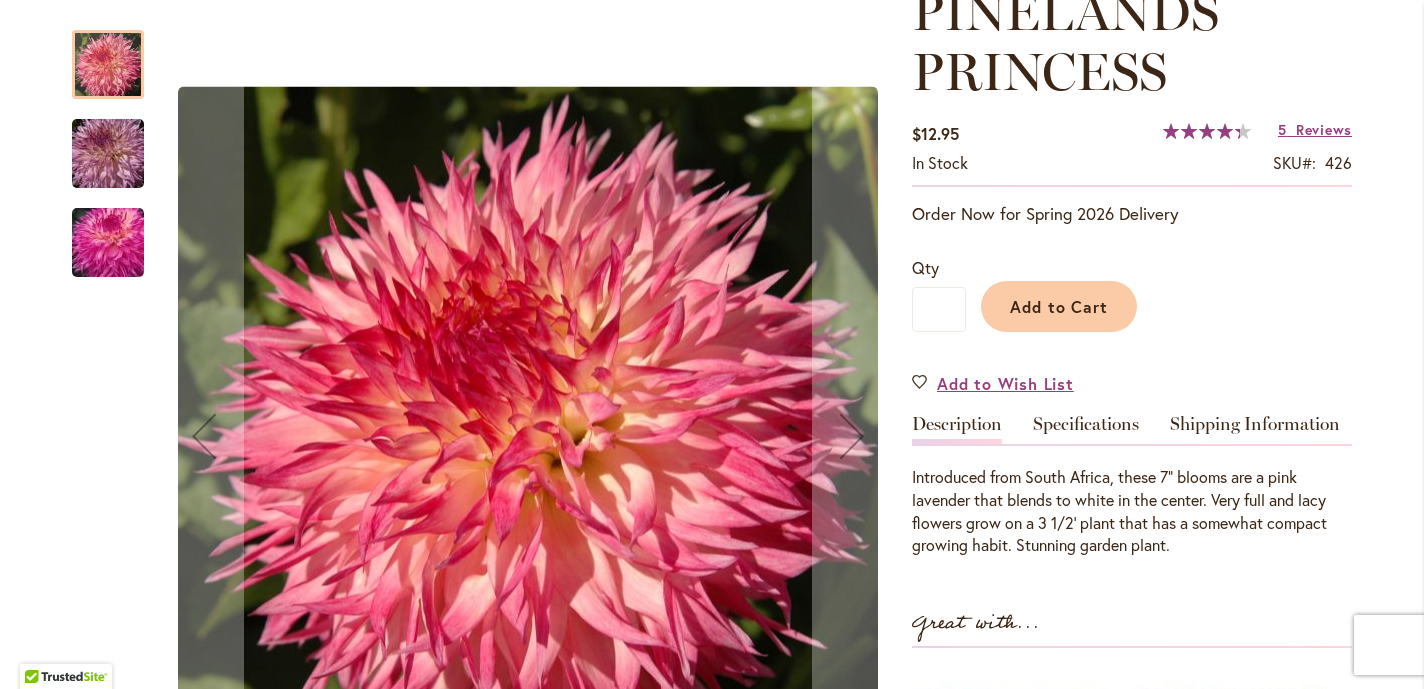 scroll, scrollTop: 313, scrollLeft: 0, axis: vertical 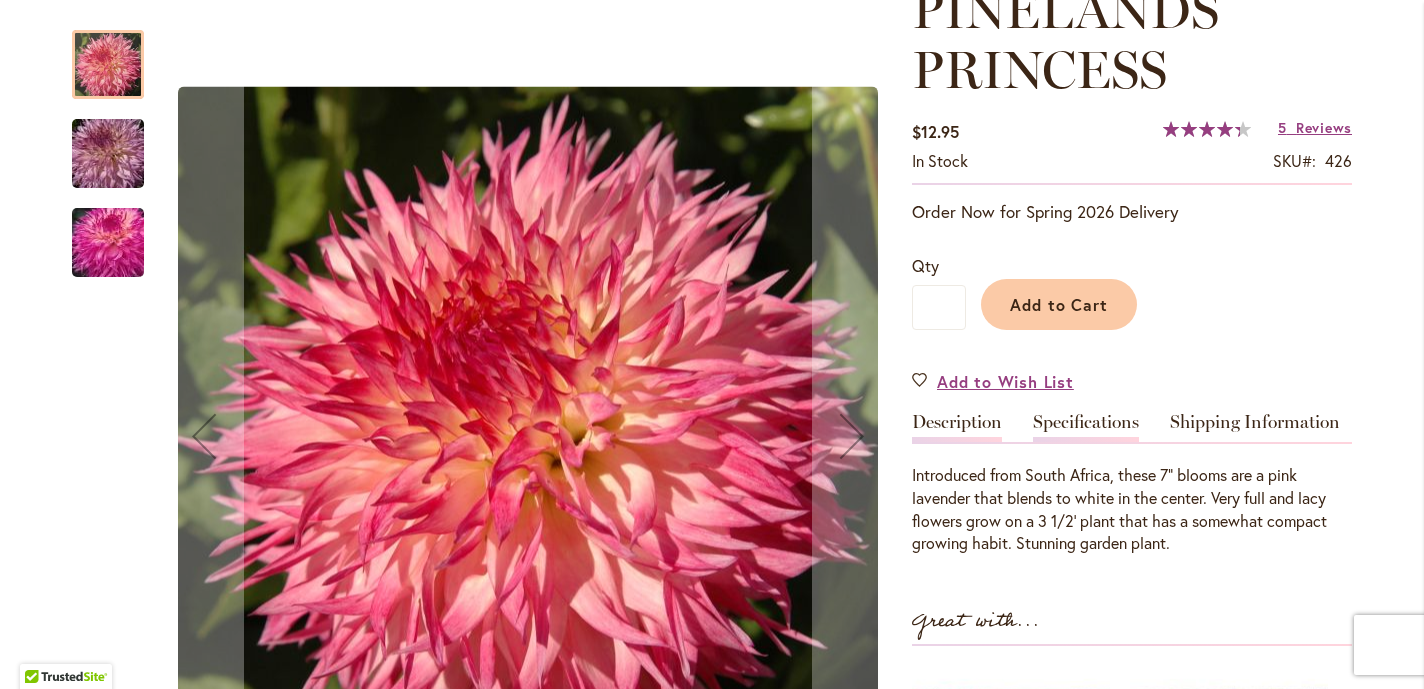 type on "**********" 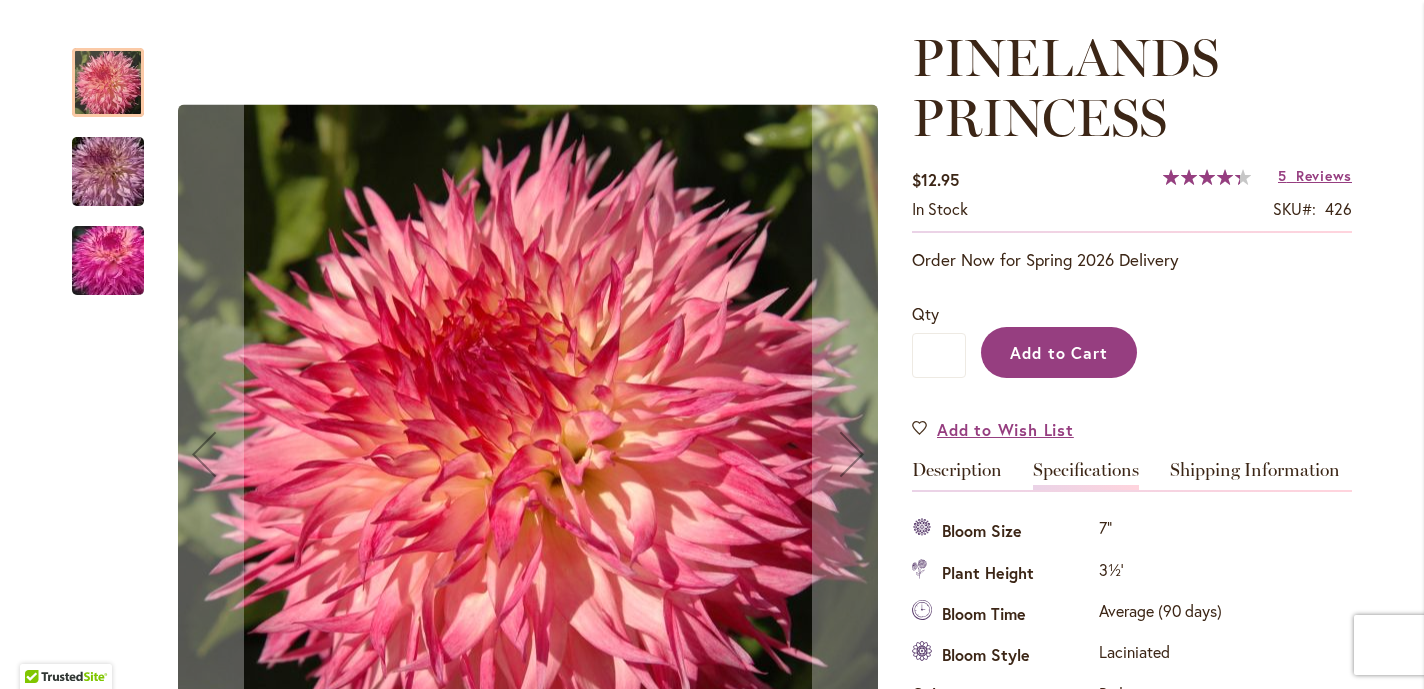 scroll, scrollTop: 273, scrollLeft: 0, axis: vertical 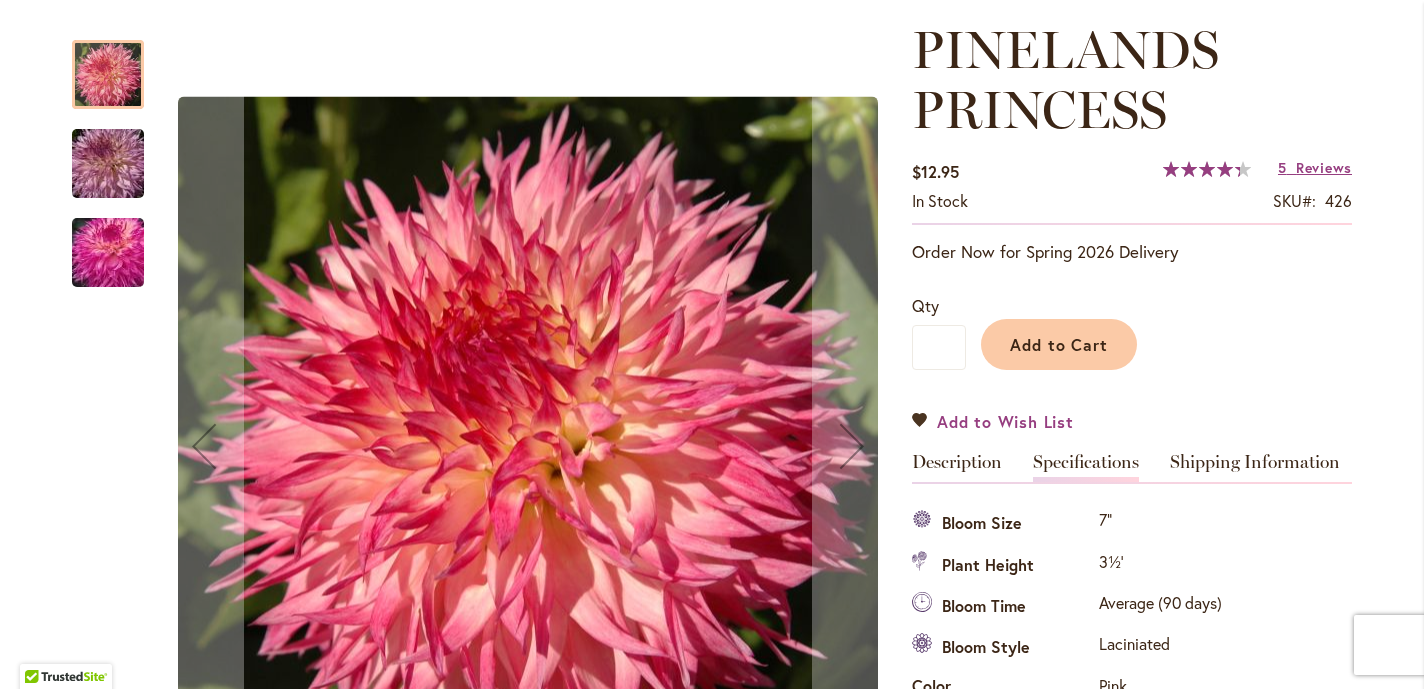click on "Add to Wish List" at bounding box center (993, 421) 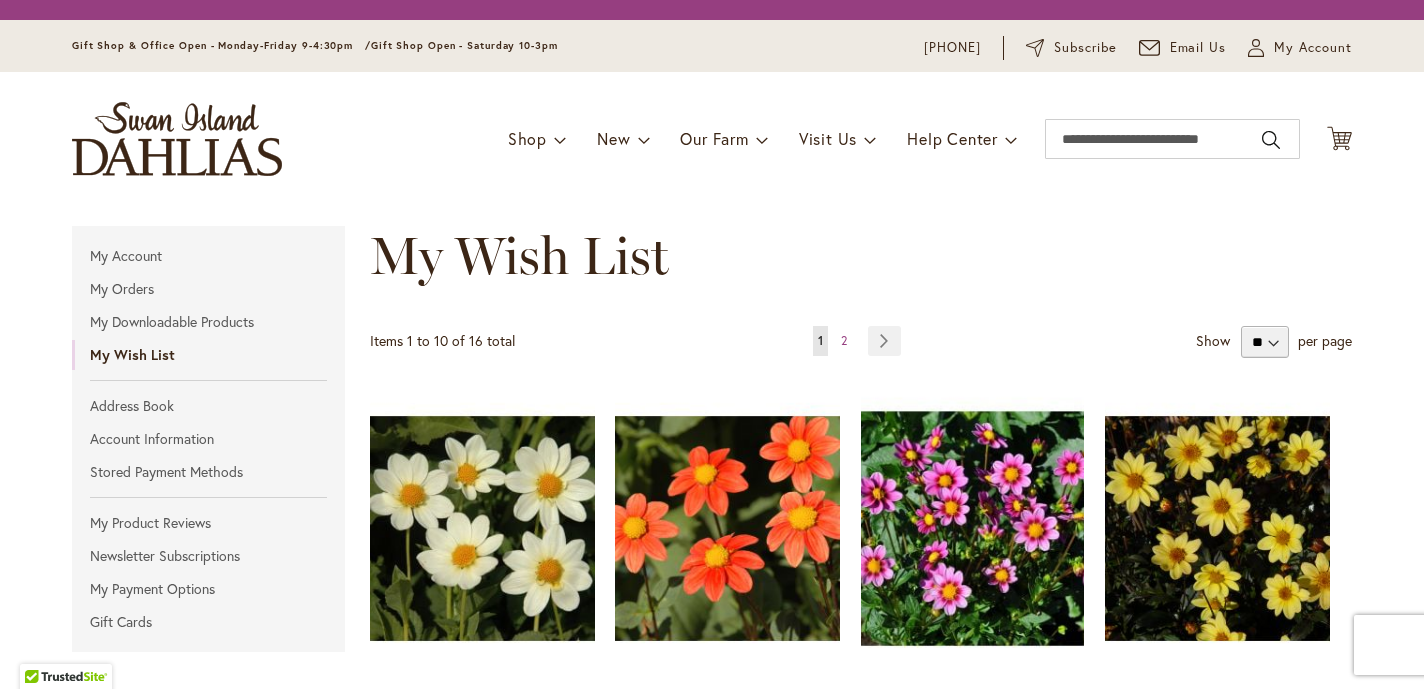 scroll, scrollTop: 0, scrollLeft: 0, axis: both 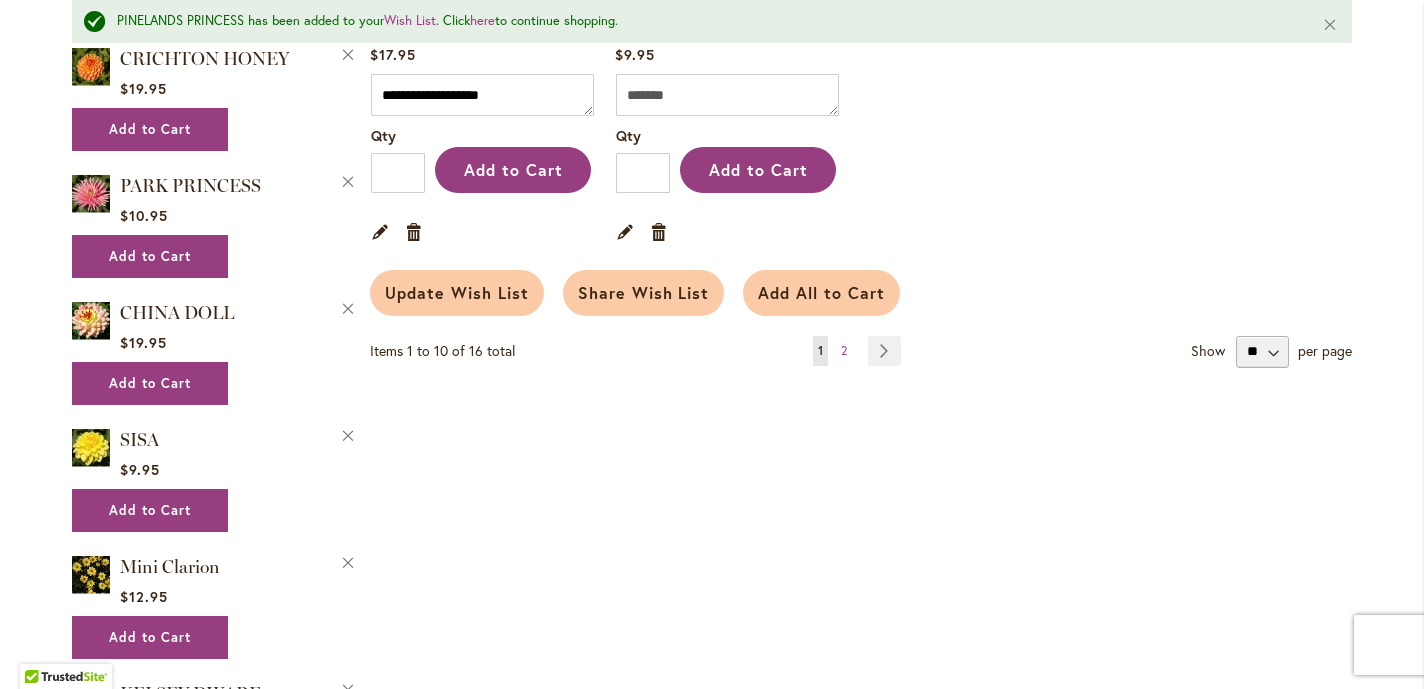 type on "**********" 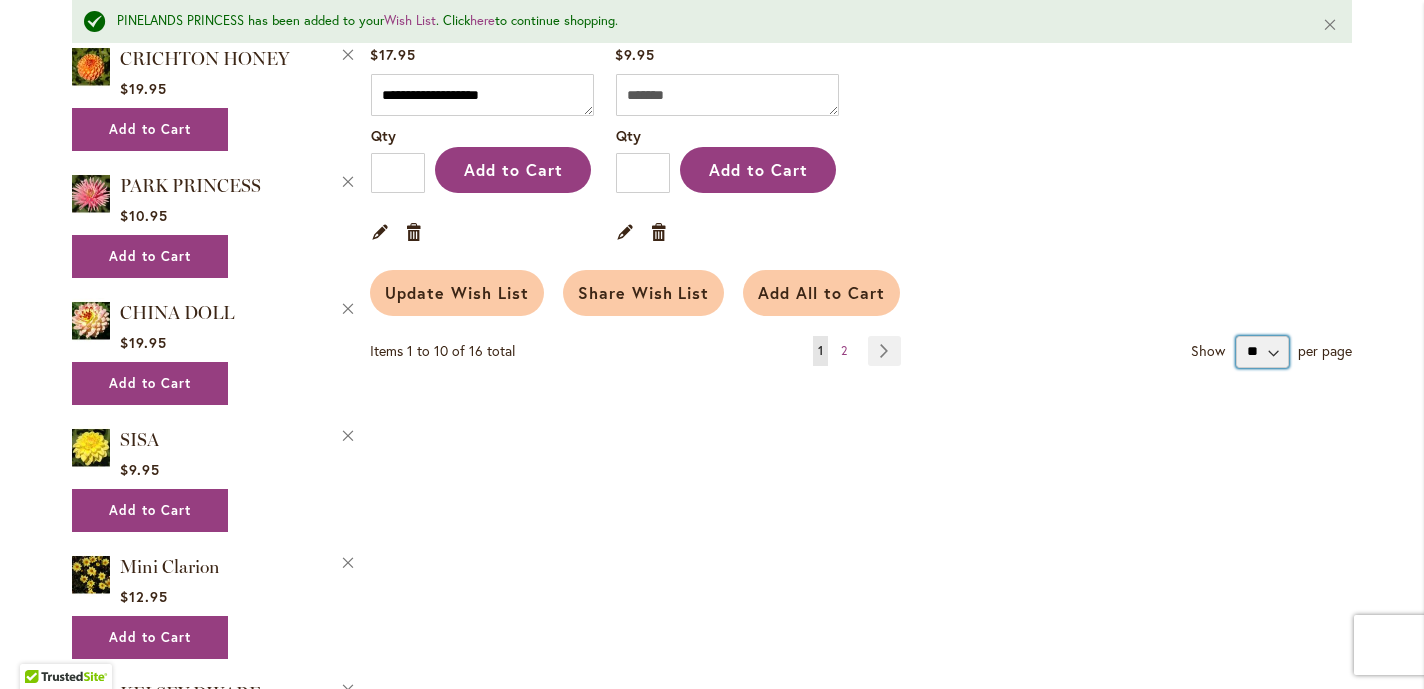 click on "**
**
**" at bounding box center [1263, 352] 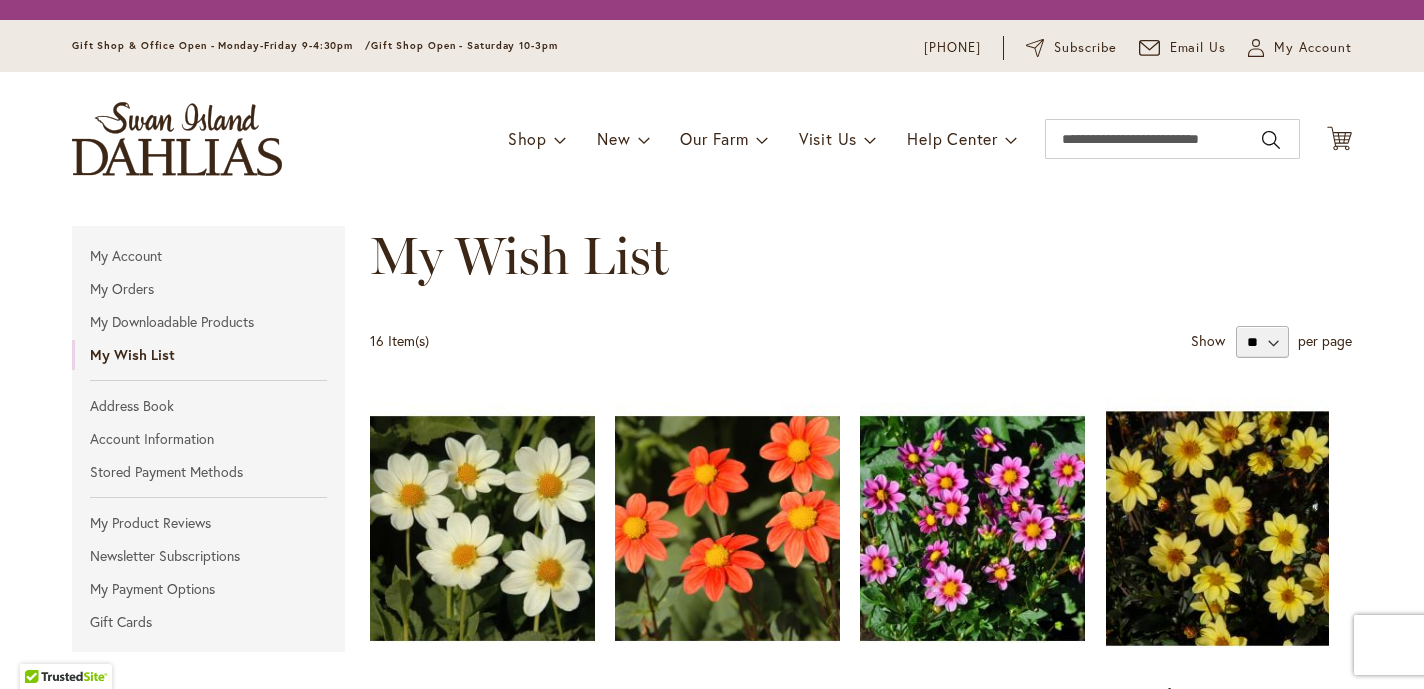scroll, scrollTop: 0, scrollLeft: 0, axis: both 